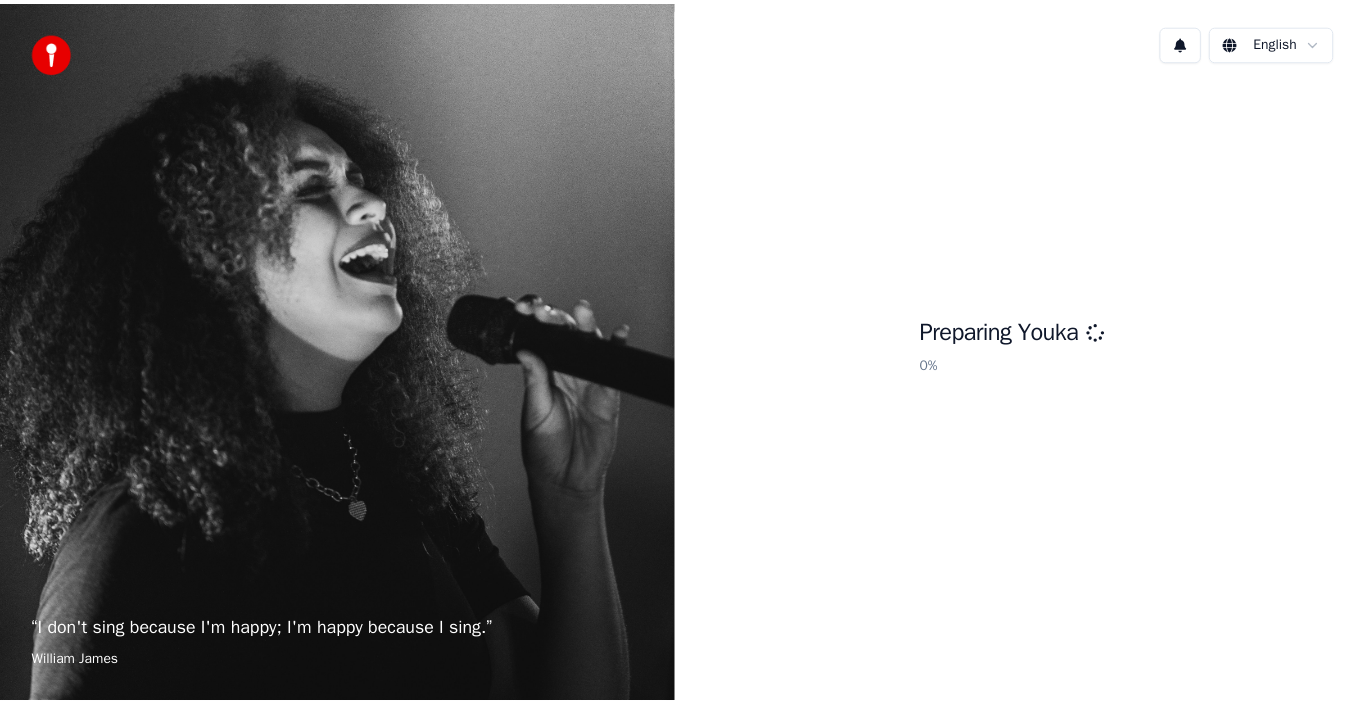 scroll, scrollTop: 0, scrollLeft: 0, axis: both 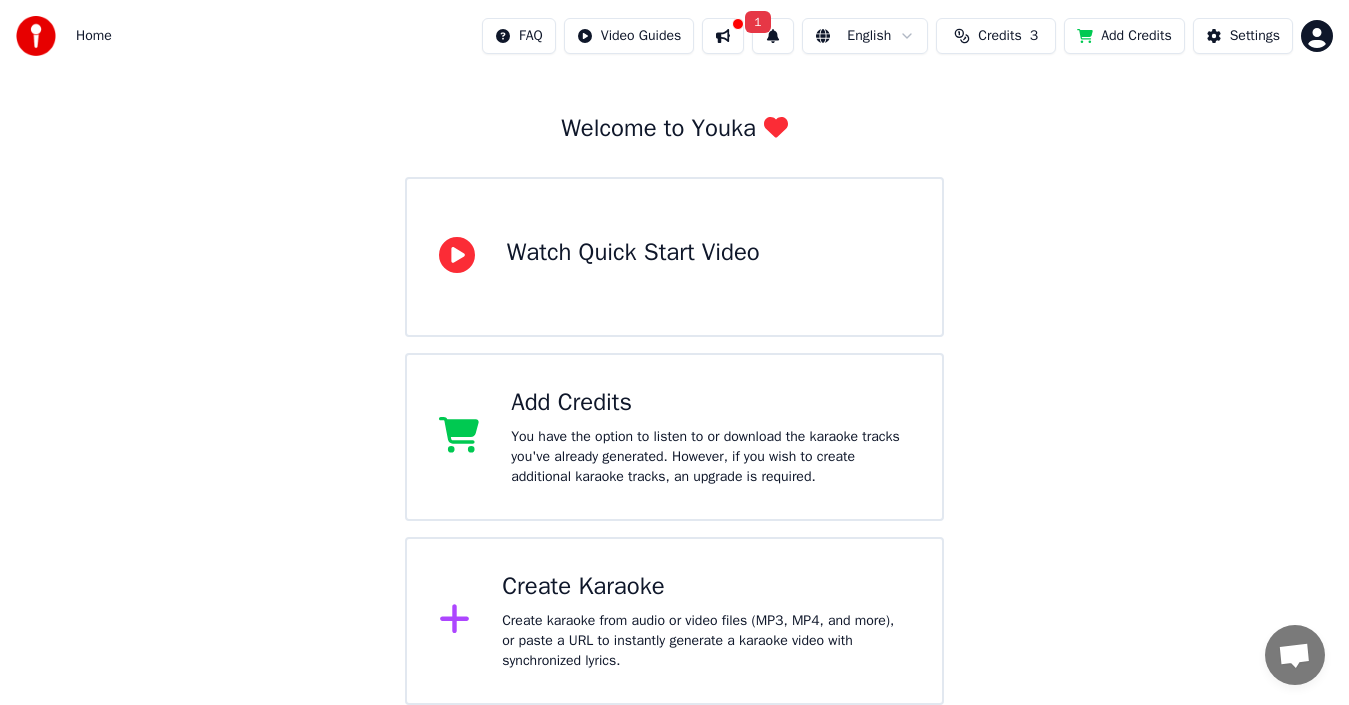 click on "Create Karaoke" at bounding box center (706, 587) 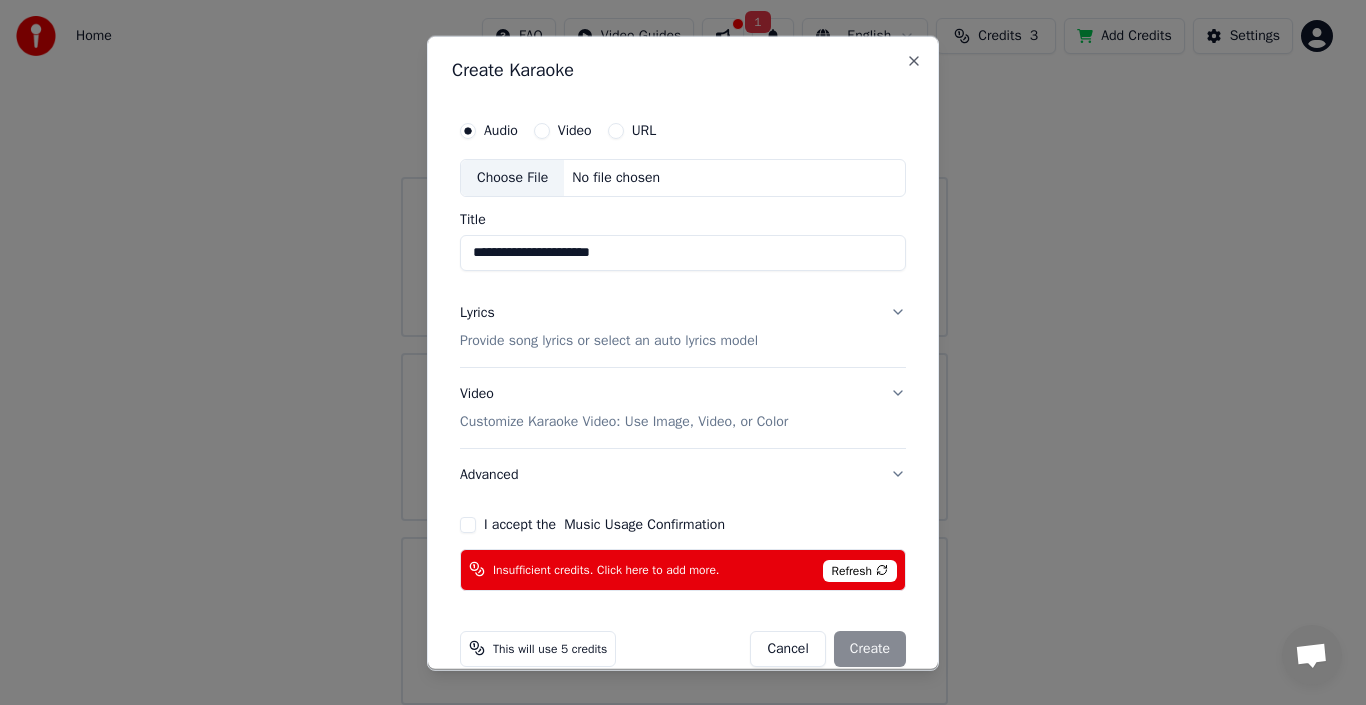 type on "**********" 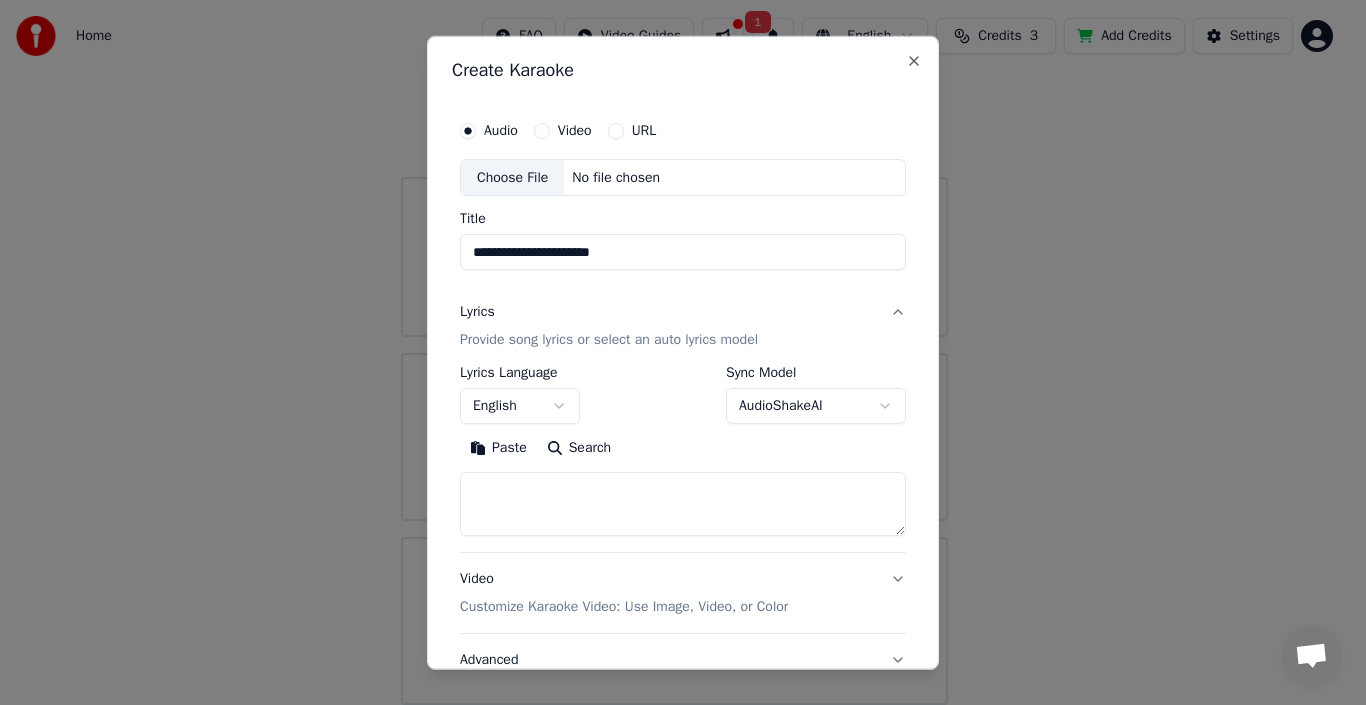 click at bounding box center [683, 504] 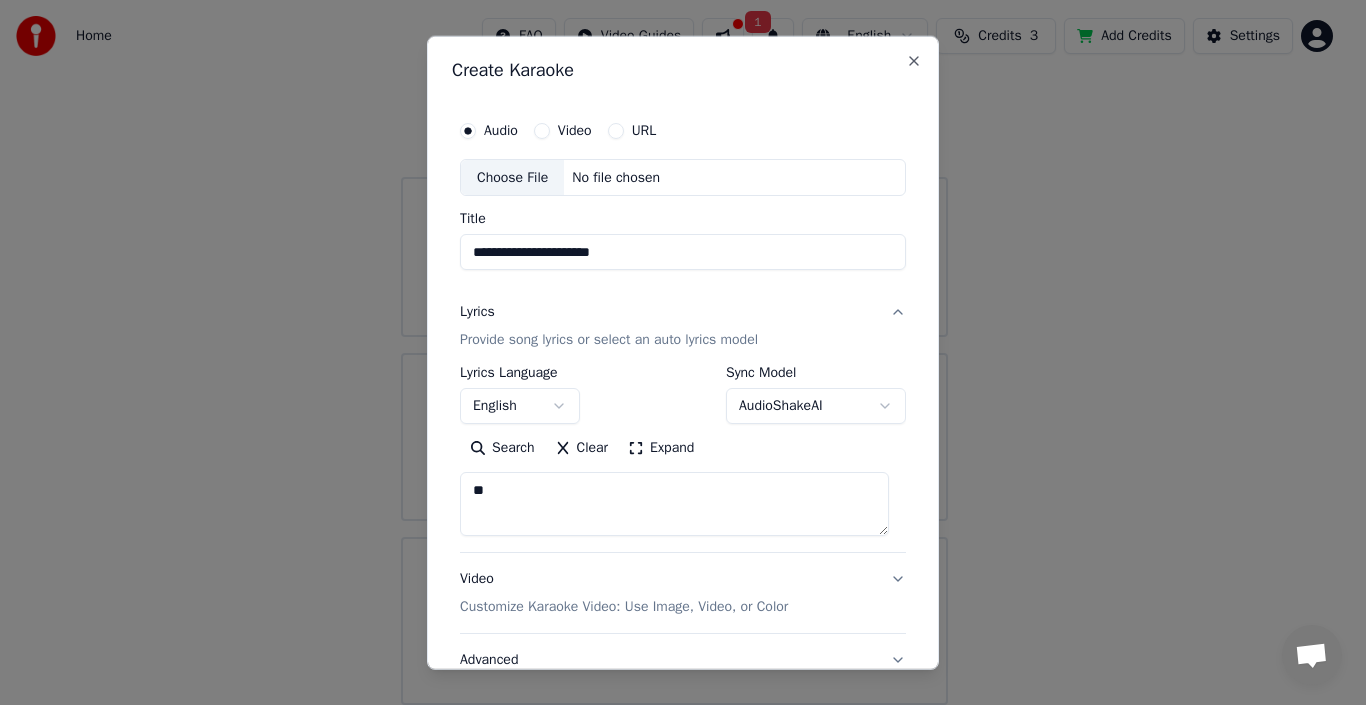 type on "*" 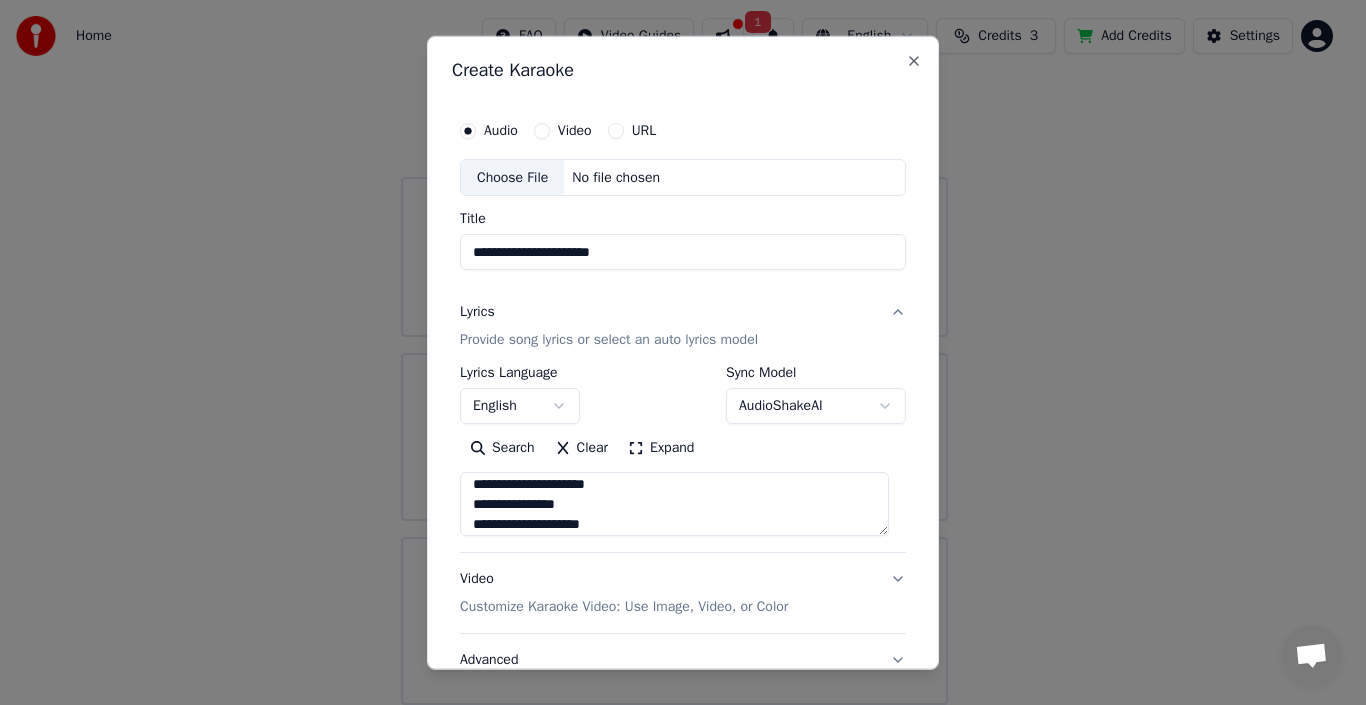 scroll, scrollTop: 46, scrollLeft: 0, axis: vertical 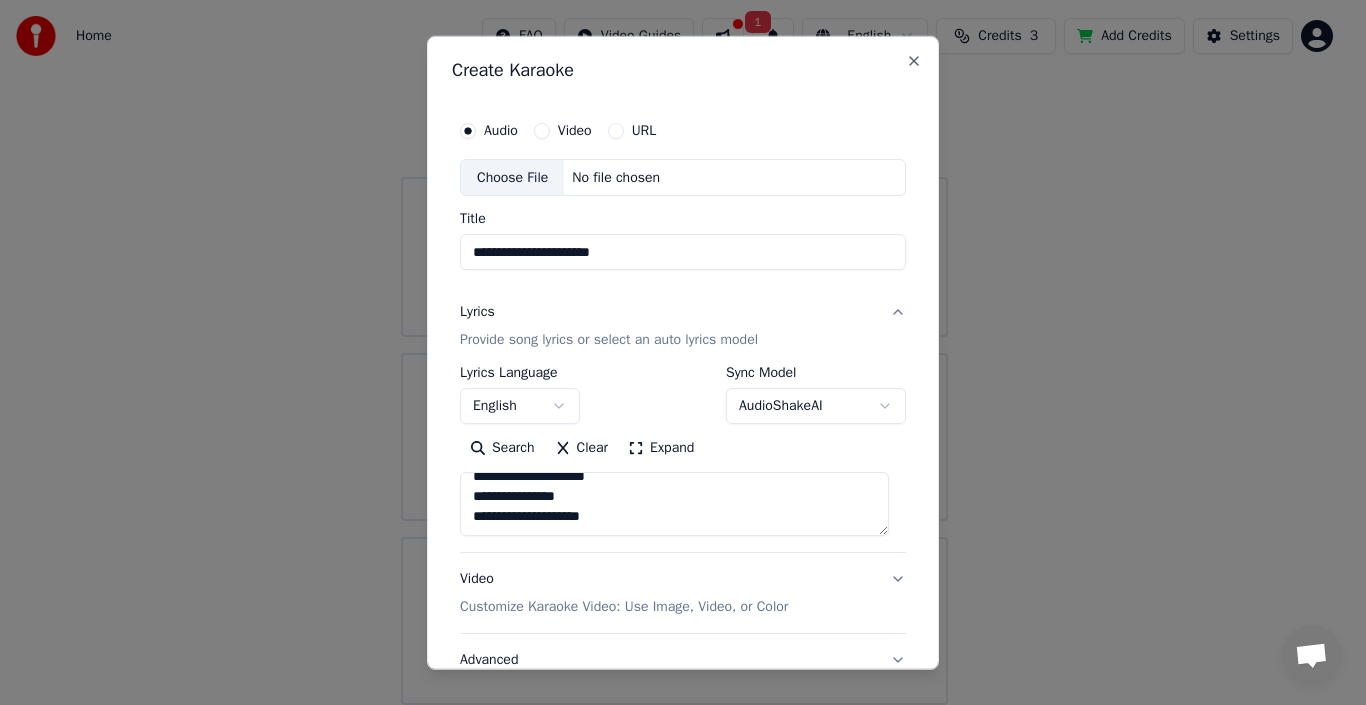 click on "**********" at bounding box center (674, 504) 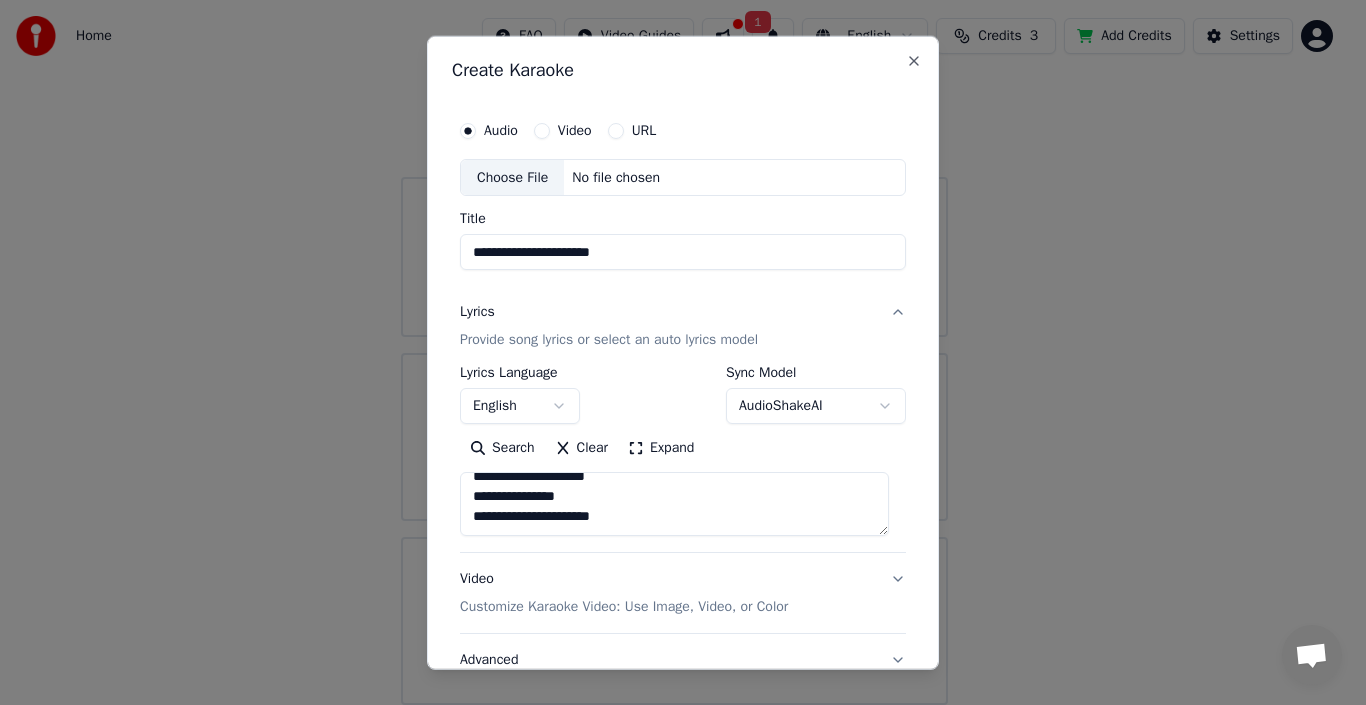 click on "**********" at bounding box center [674, 504] 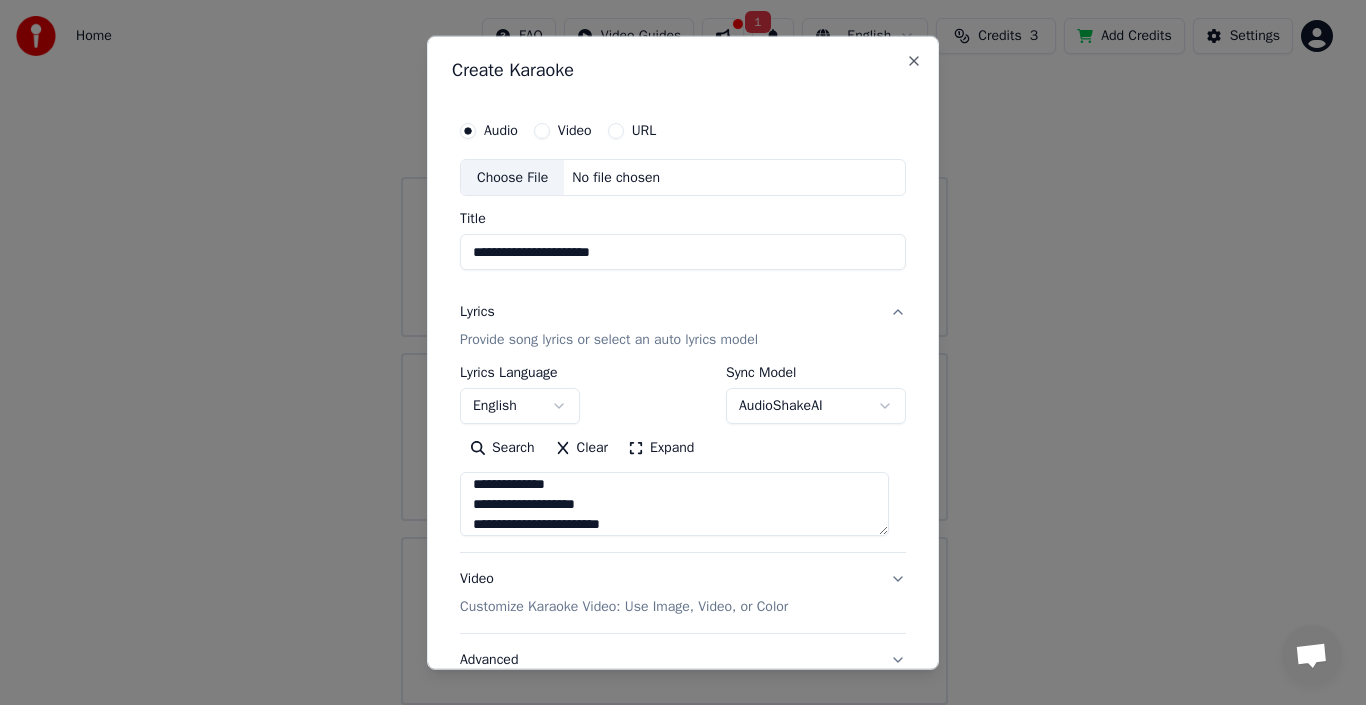 scroll, scrollTop: 166, scrollLeft: 0, axis: vertical 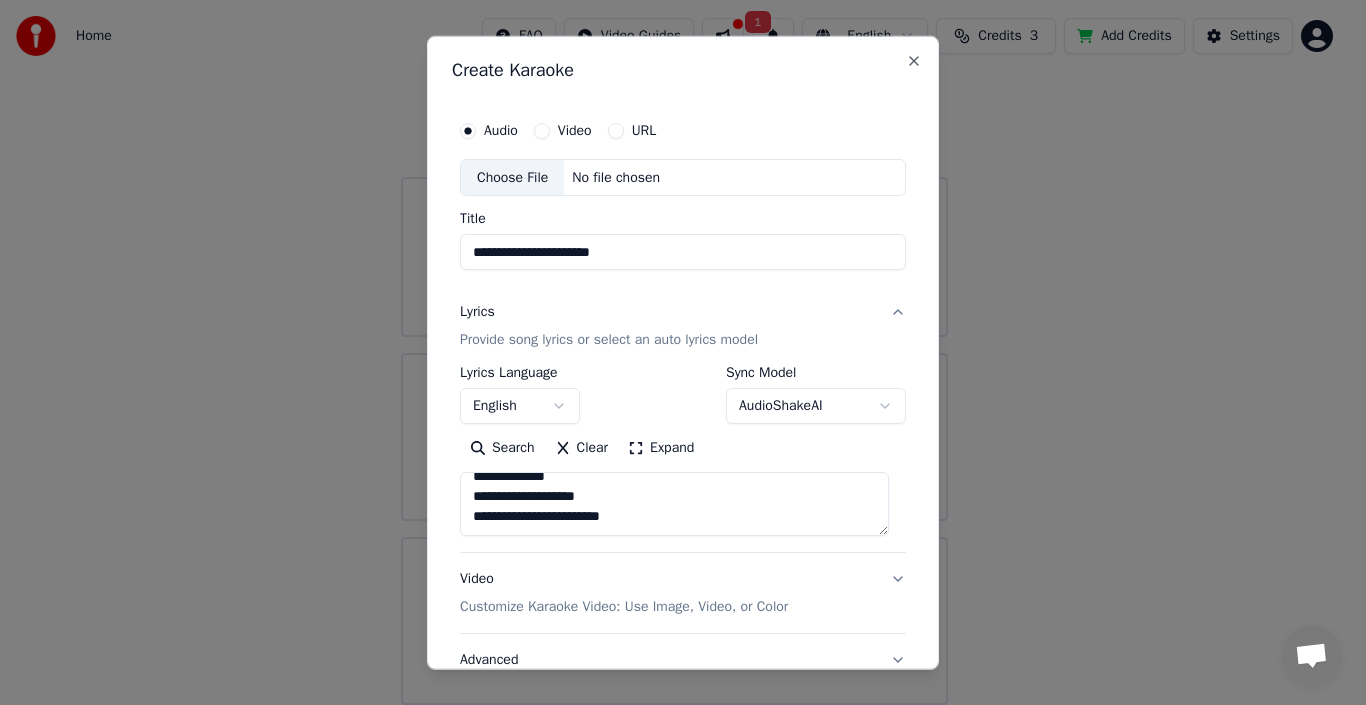 drag, startPoint x: 471, startPoint y: 486, endPoint x: 628, endPoint y: 516, distance: 159.84055 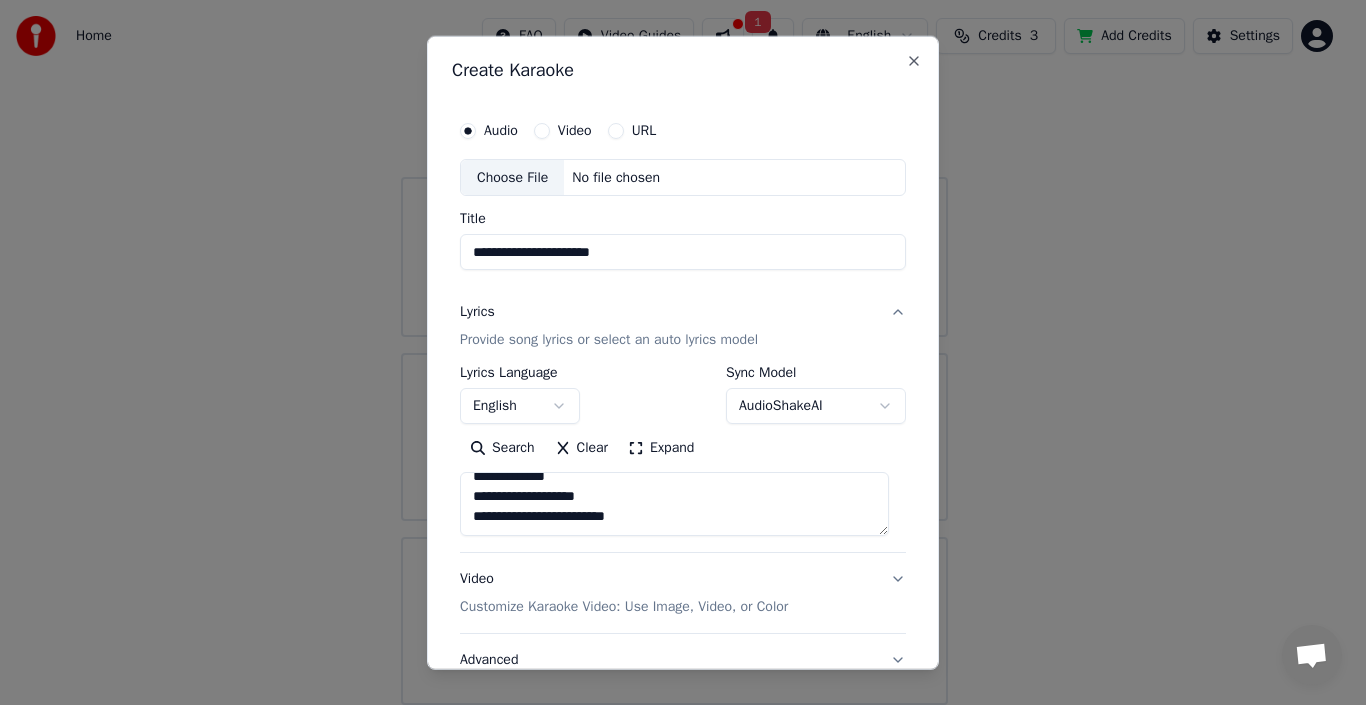 scroll, scrollTop: 166, scrollLeft: 0, axis: vertical 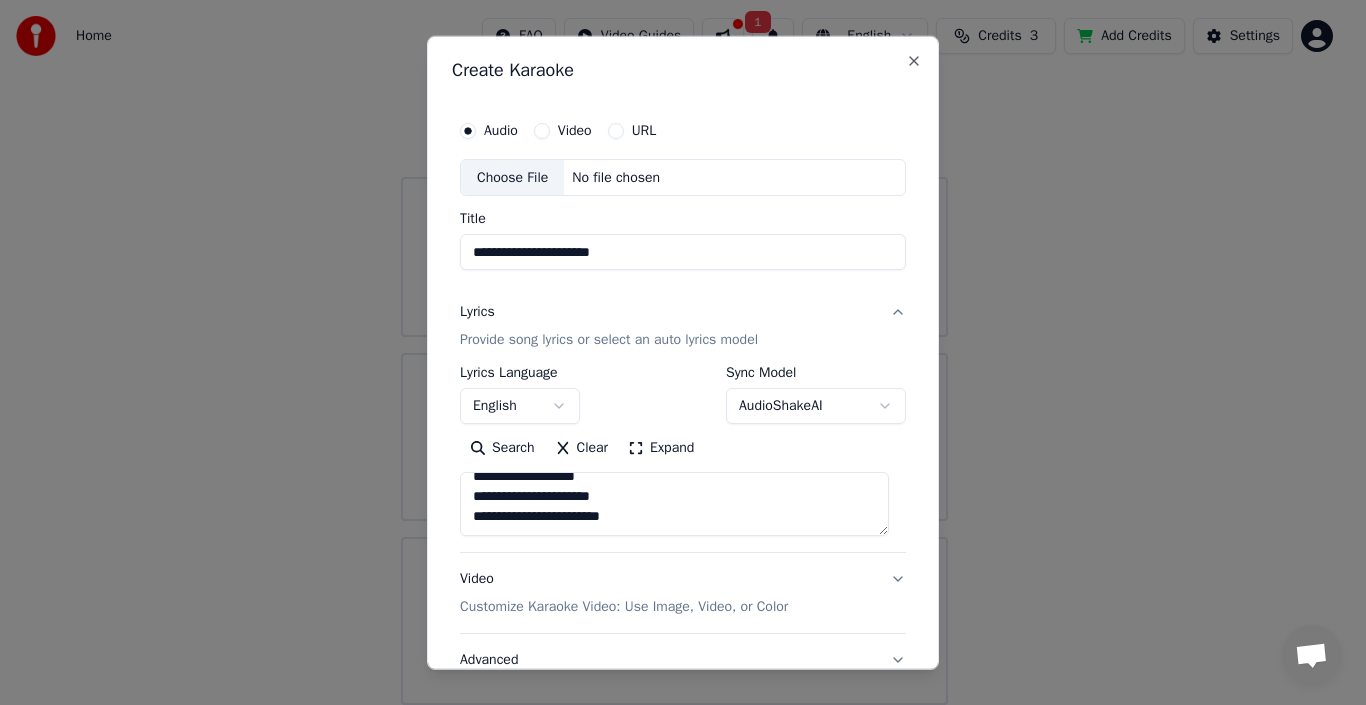 drag, startPoint x: 472, startPoint y: 508, endPoint x: 631, endPoint y: 509, distance: 159.00314 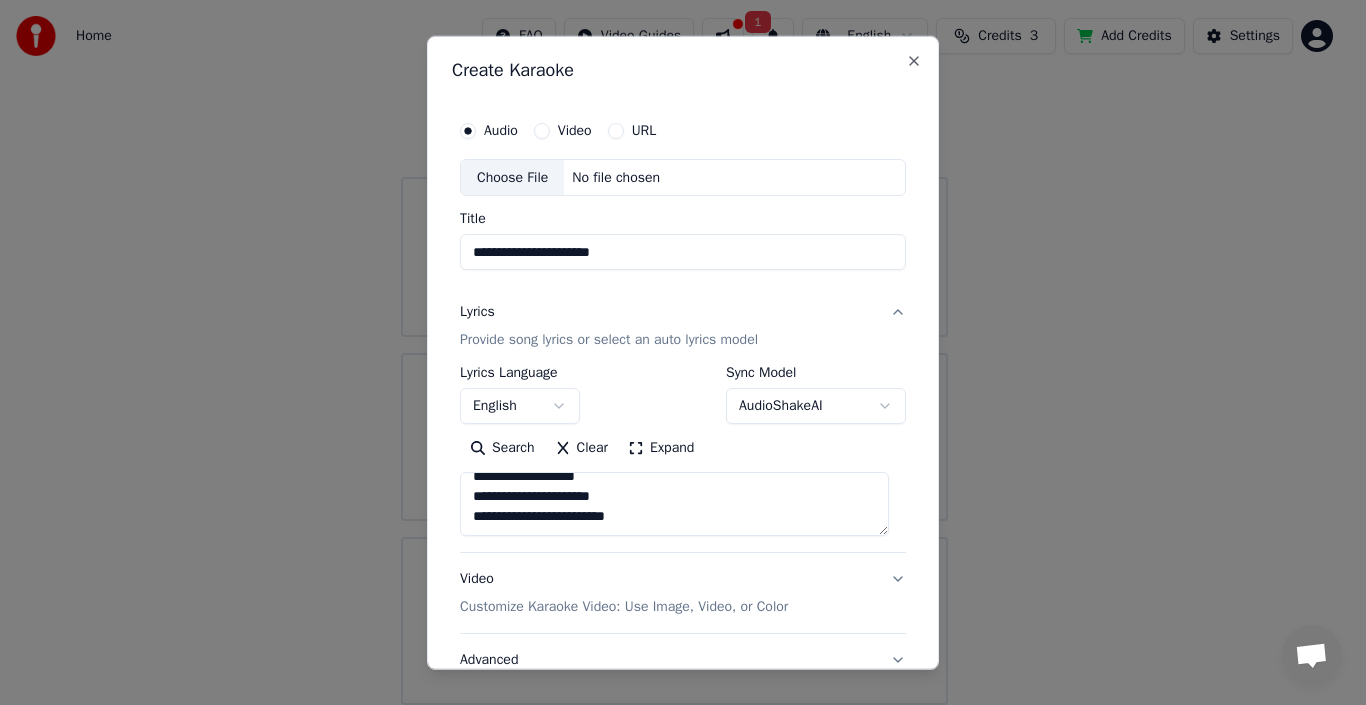 paste on "**********" 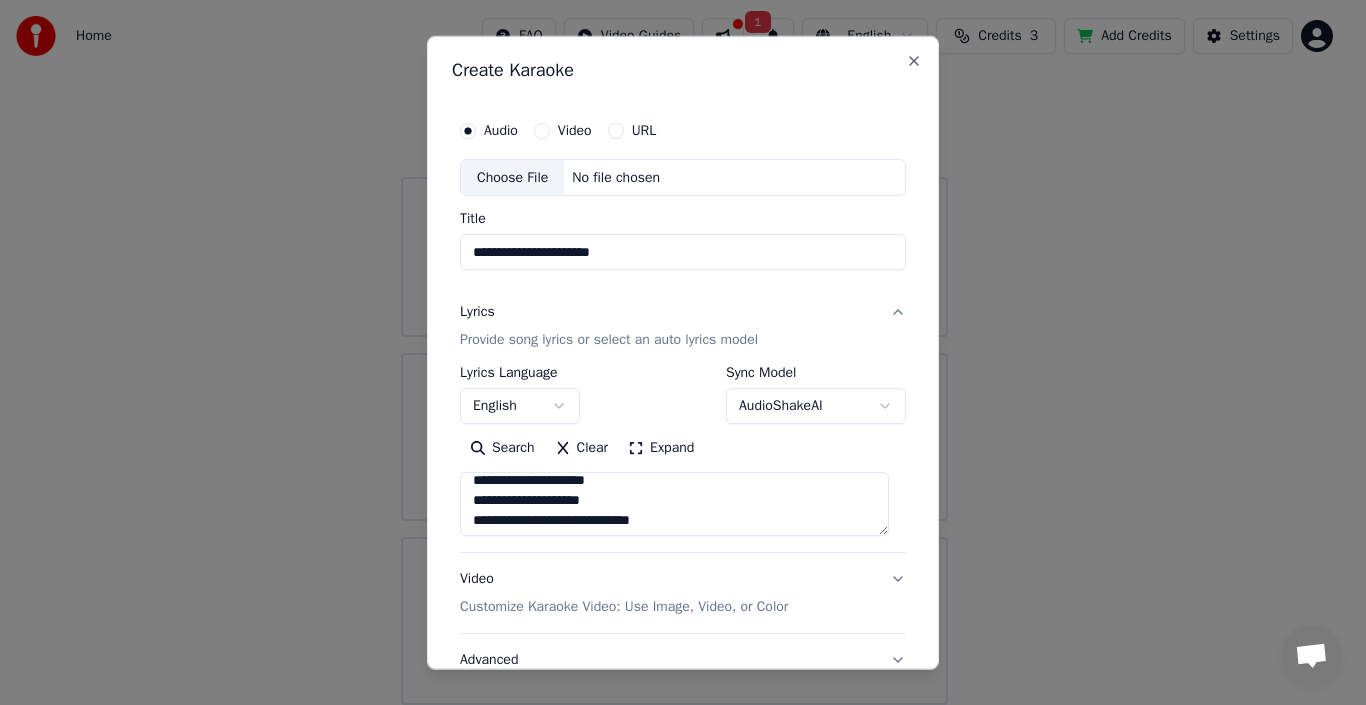 scroll, scrollTop: 386, scrollLeft: 0, axis: vertical 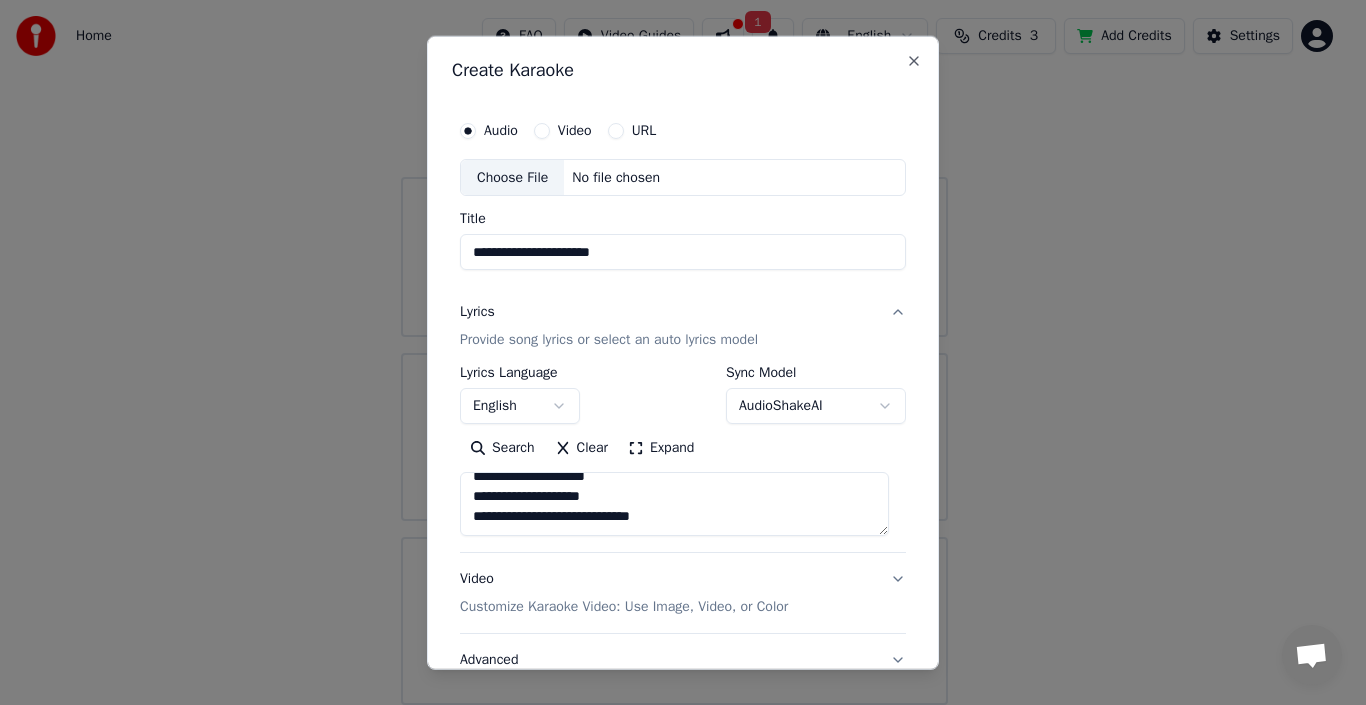 drag, startPoint x: 472, startPoint y: 487, endPoint x: 672, endPoint y: 502, distance: 200.5617 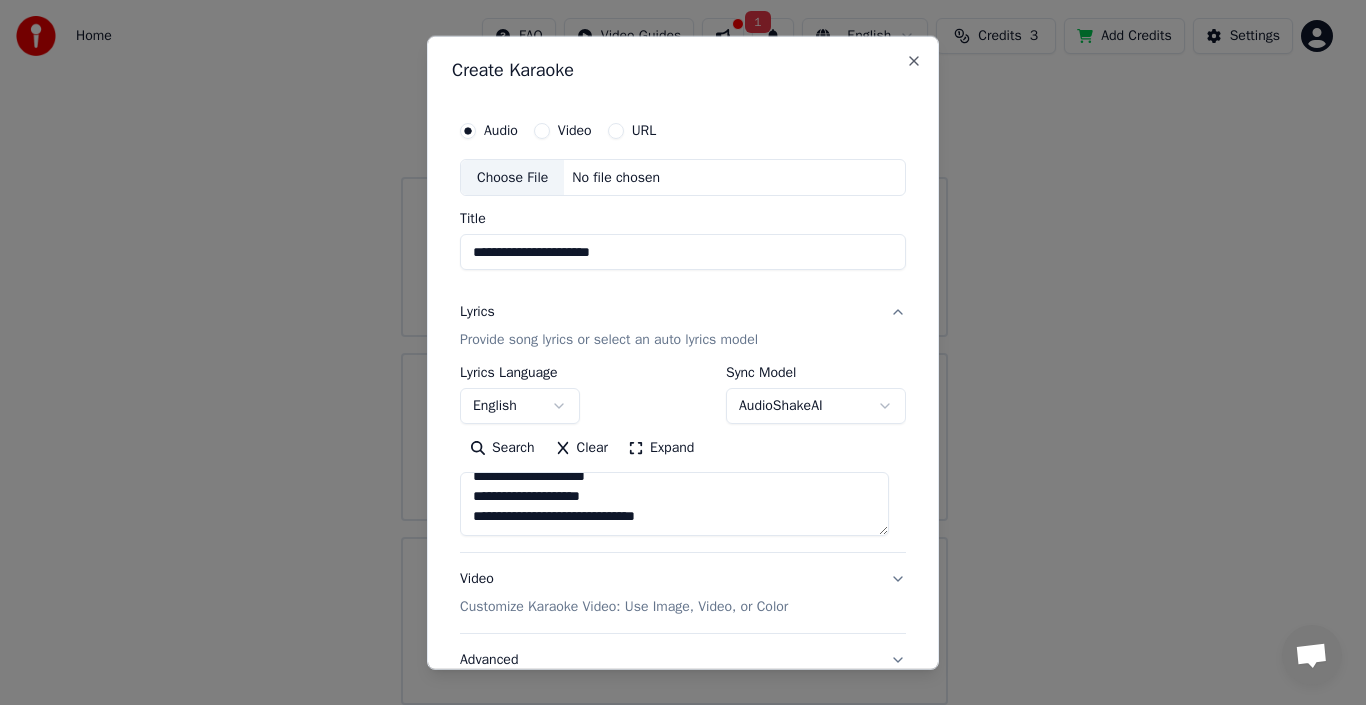 paste on "**********" 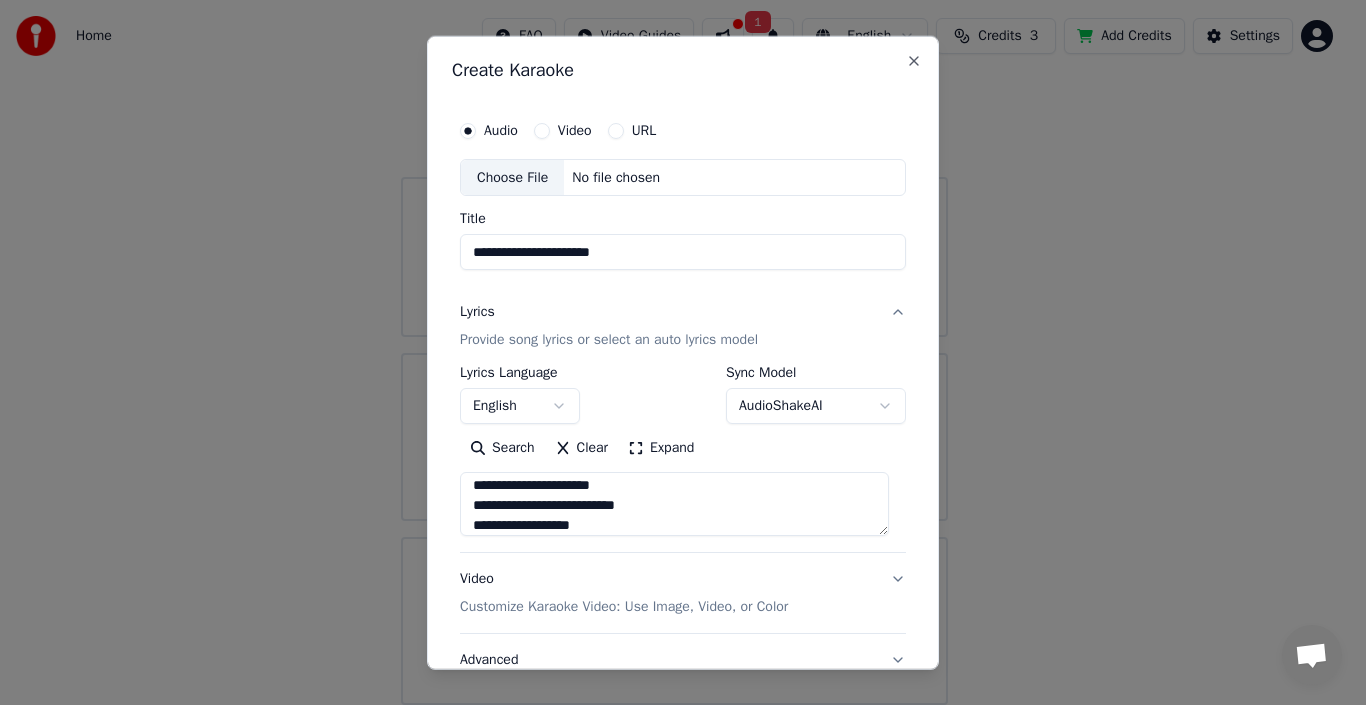 scroll, scrollTop: 605, scrollLeft: 0, axis: vertical 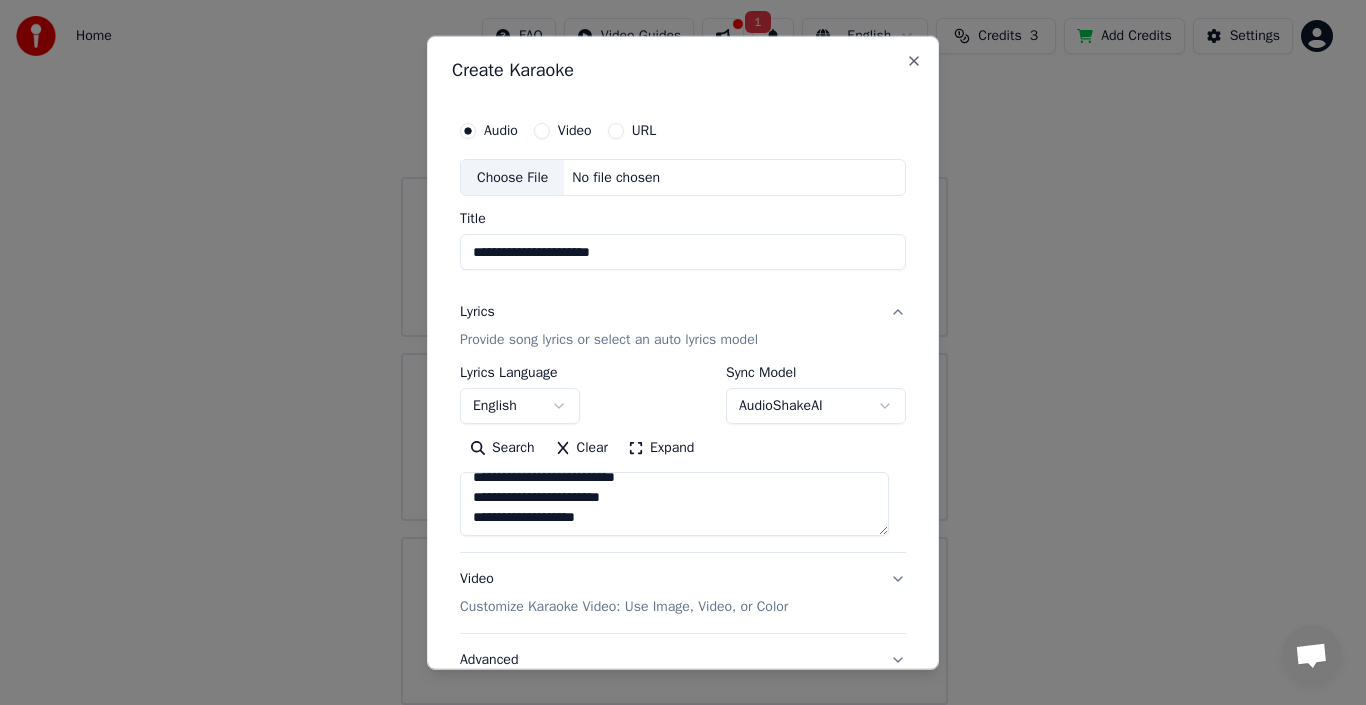 drag, startPoint x: 472, startPoint y: 529, endPoint x: 565, endPoint y: 548, distance: 94.92102 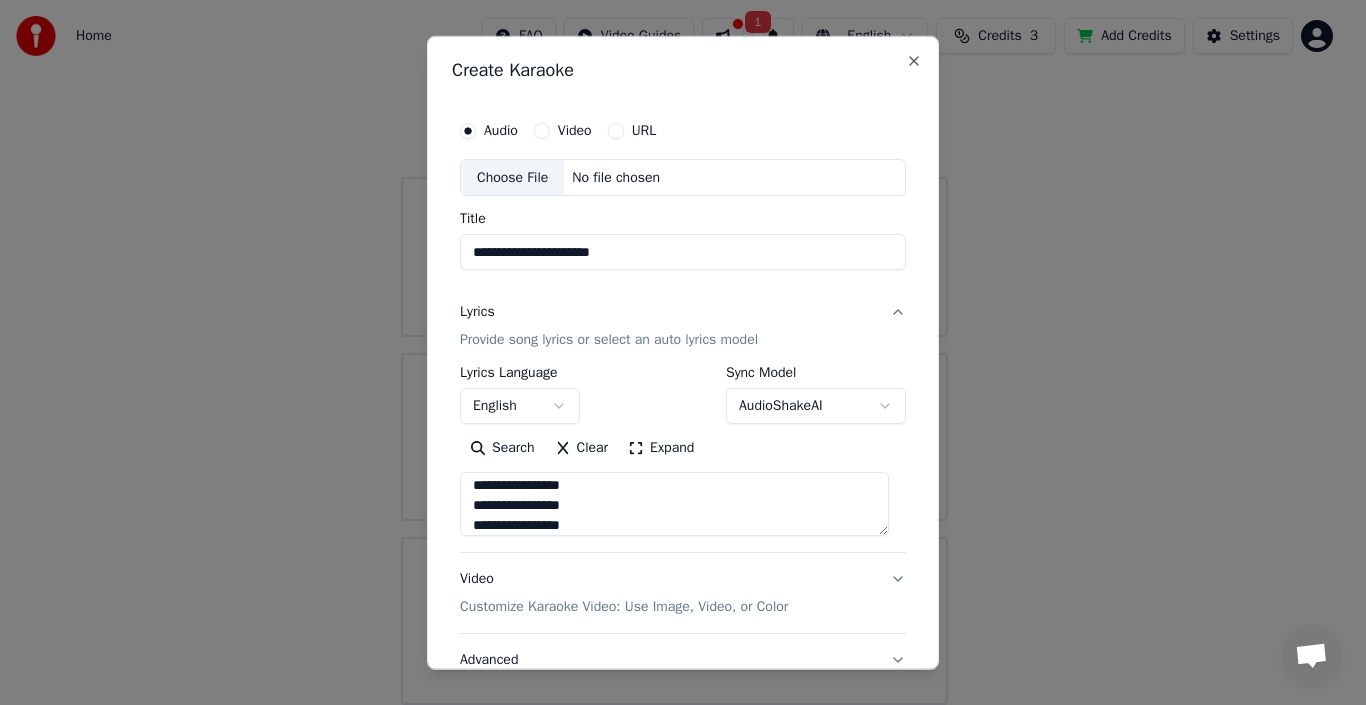 scroll, scrollTop: 665, scrollLeft: 0, axis: vertical 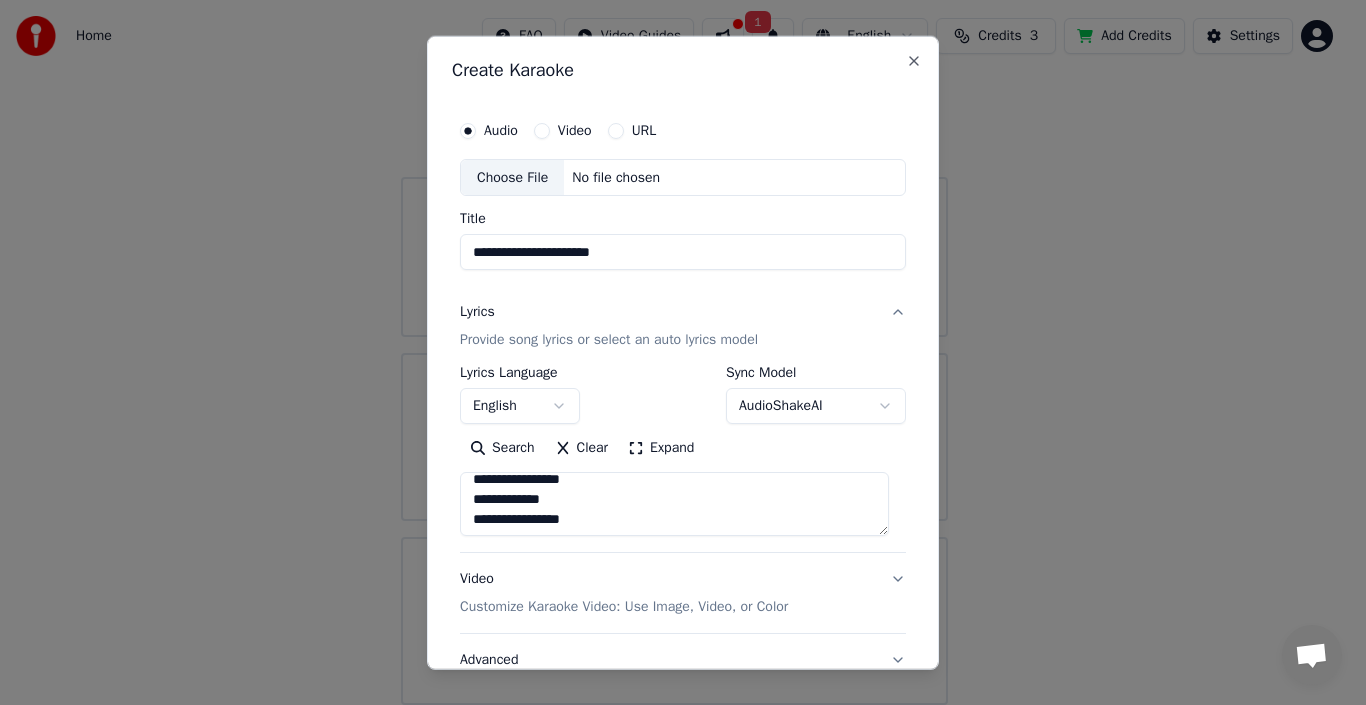 drag, startPoint x: 471, startPoint y: 510, endPoint x: 568, endPoint y: 513, distance: 97.04638 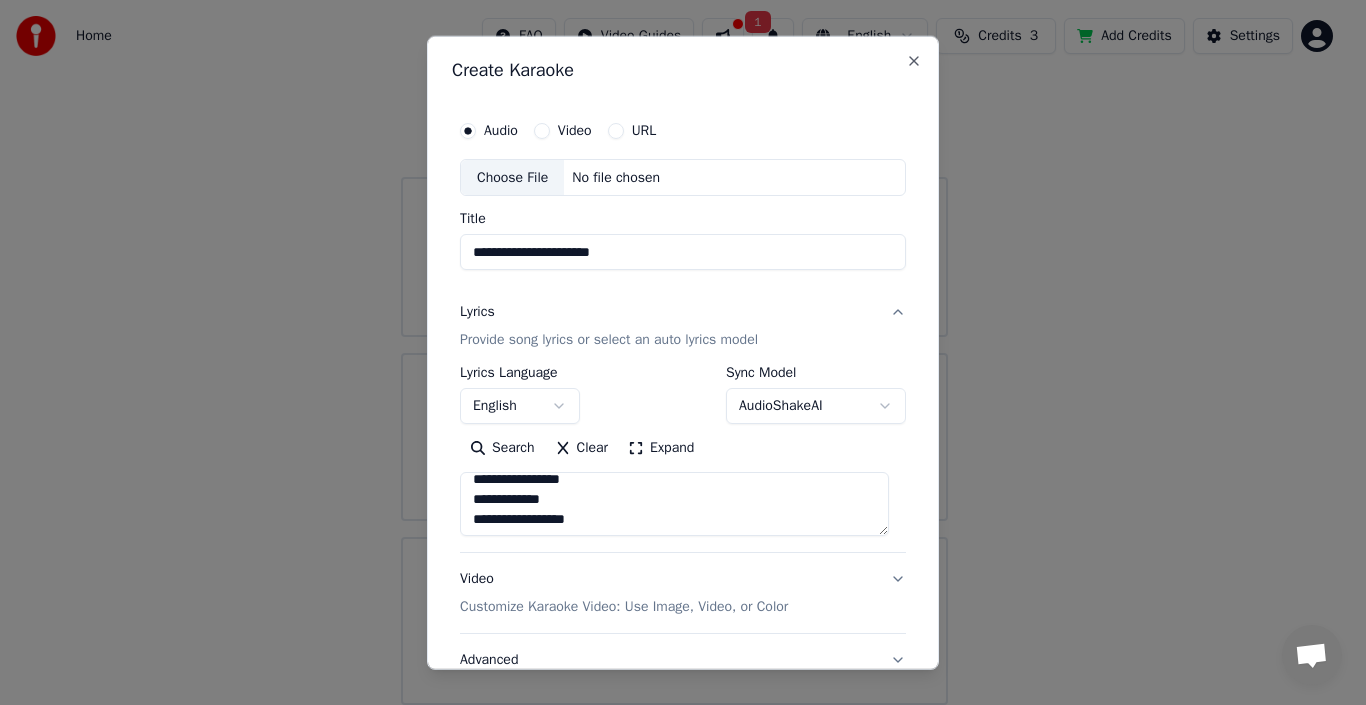 scroll, scrollTop: 685, scrollLeft: 0, axis: vertical 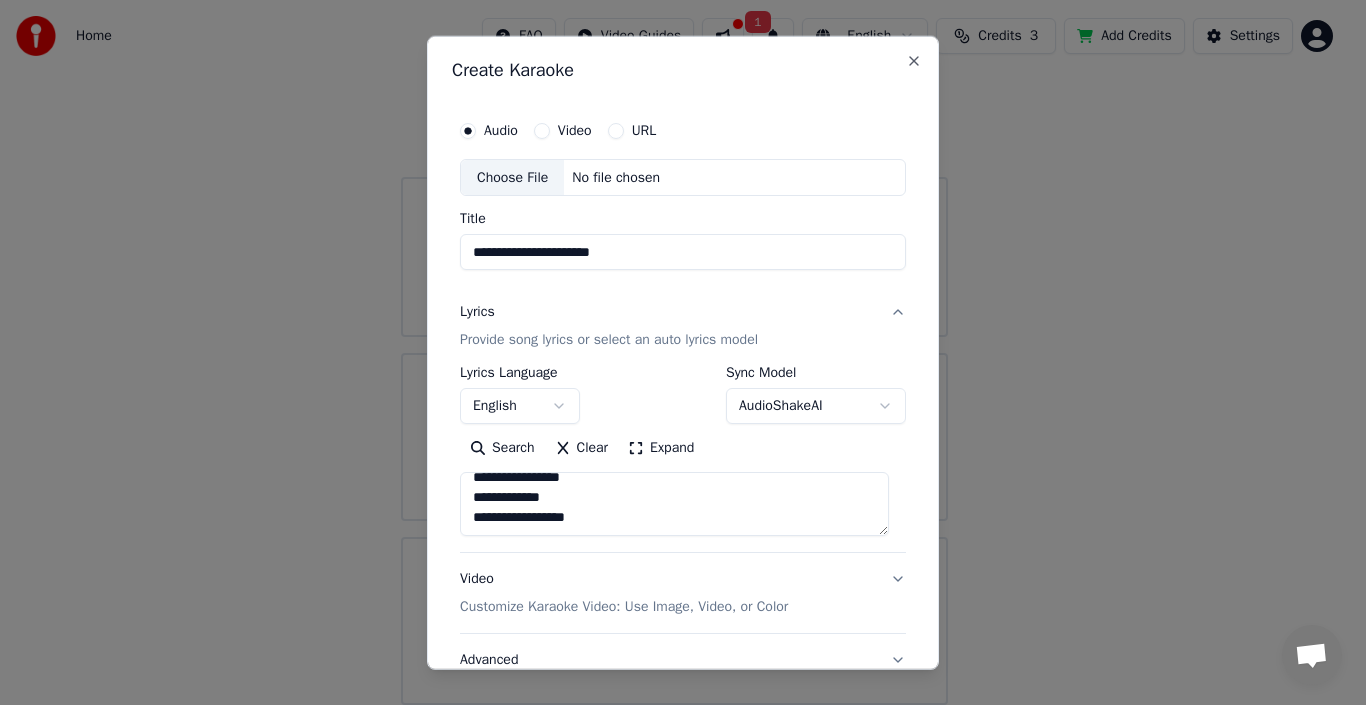 paste on "**********" 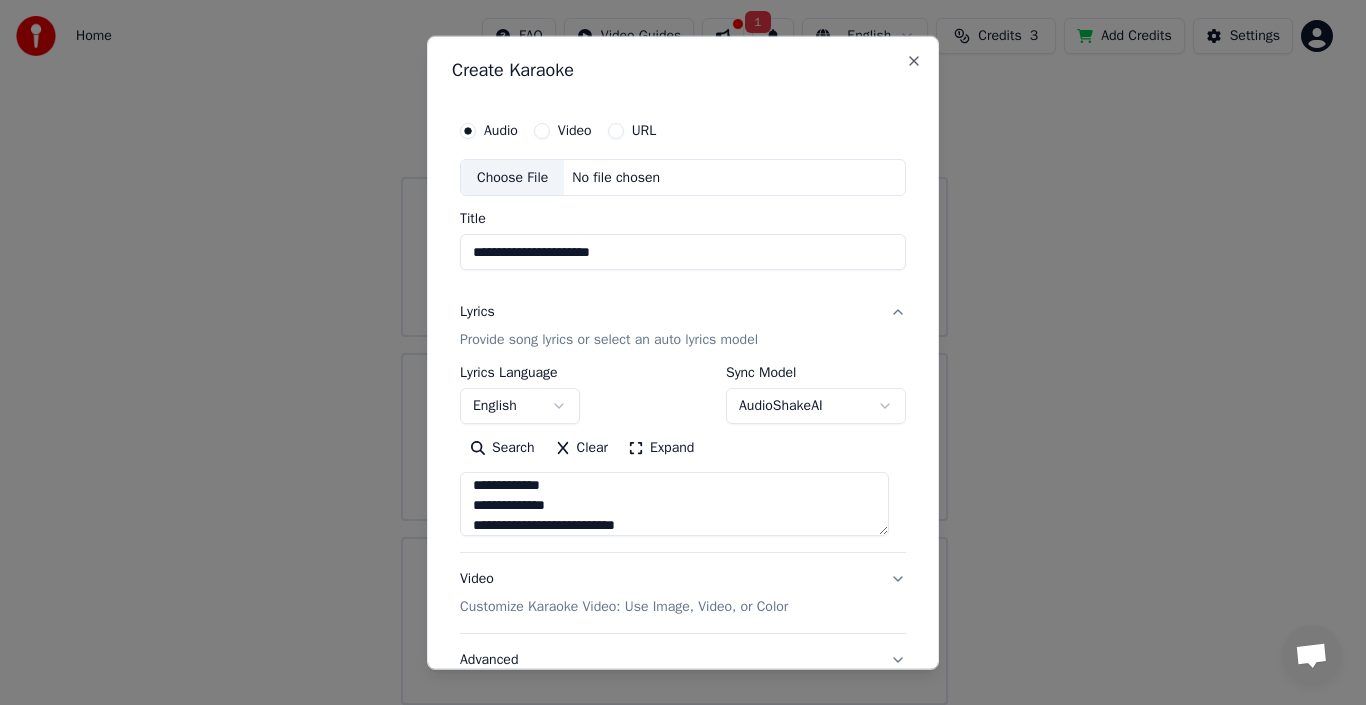scroll, scrollTop: 745, scrollLeft: 0, axis: vertical 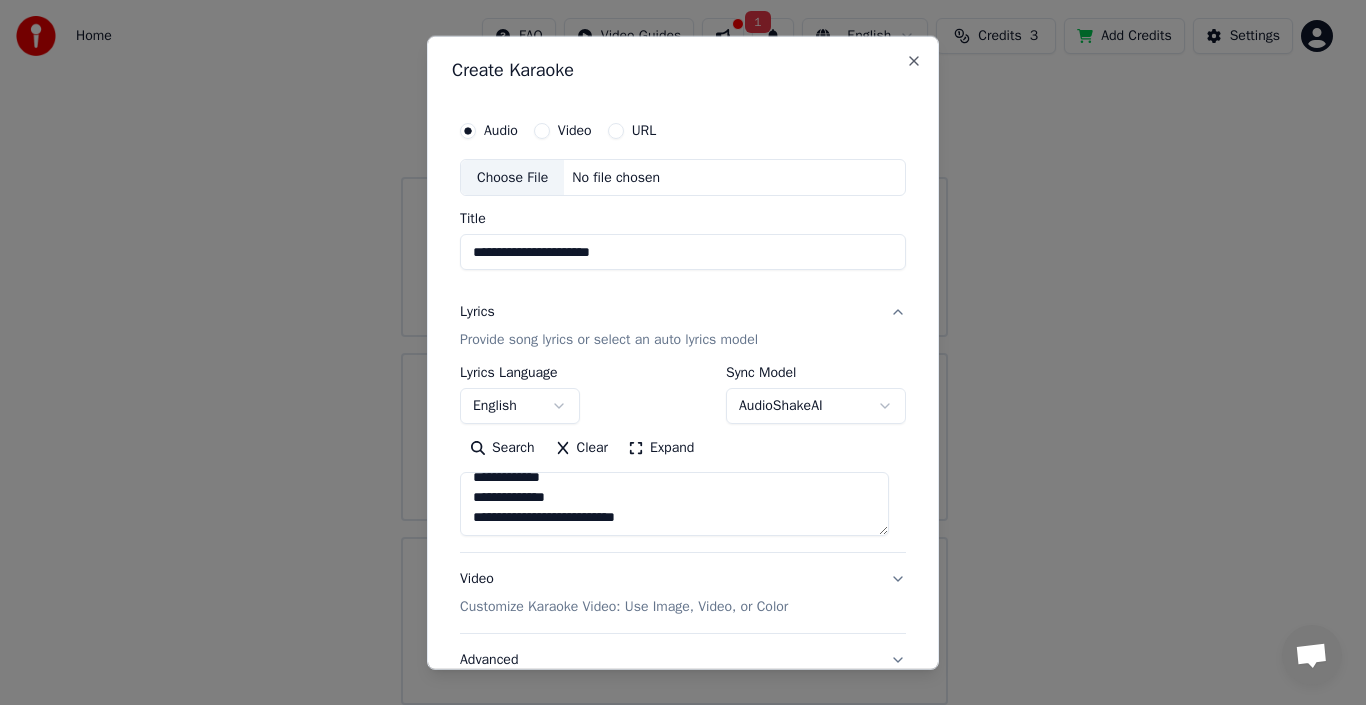 drag, startPoint x: 473, startPoint y: 509, endPoint x: 652, endPoint y: 509, distance: 179 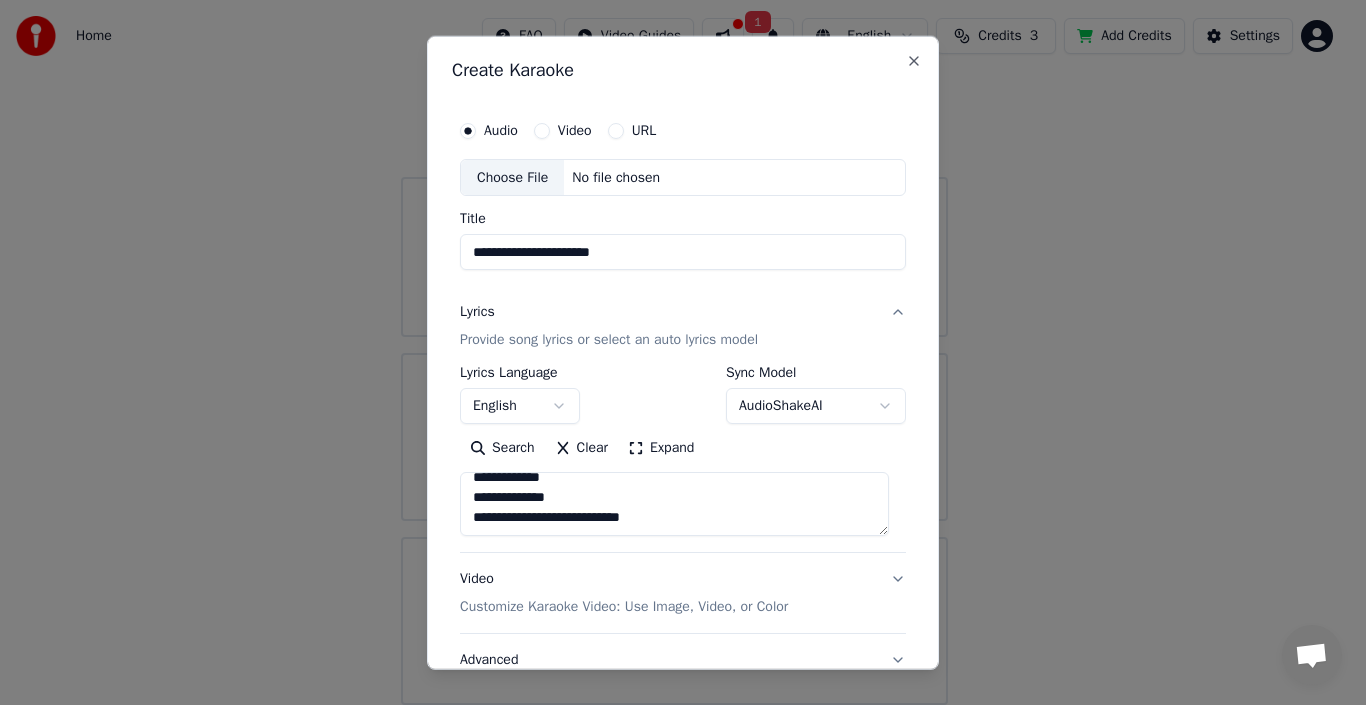 paste on "**********" 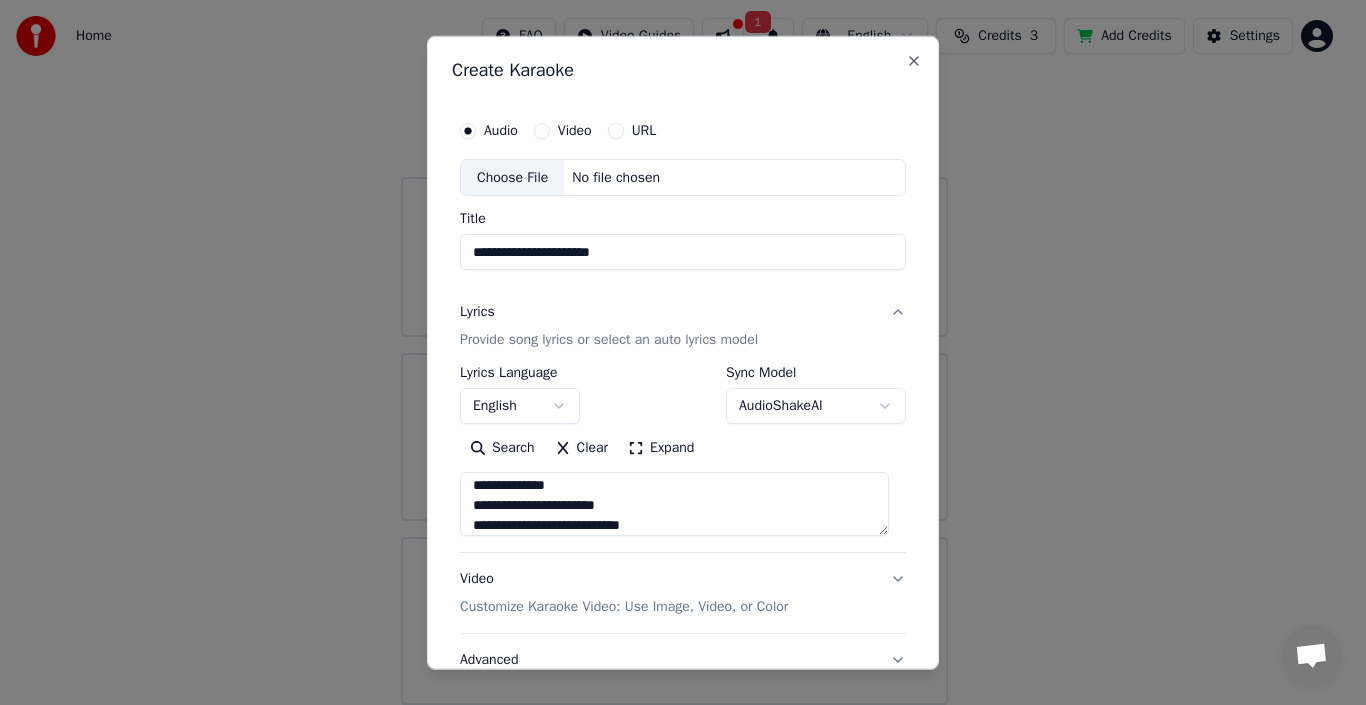 scroll, scrollTop: 765, scrollLeft: 0, axis: vertical 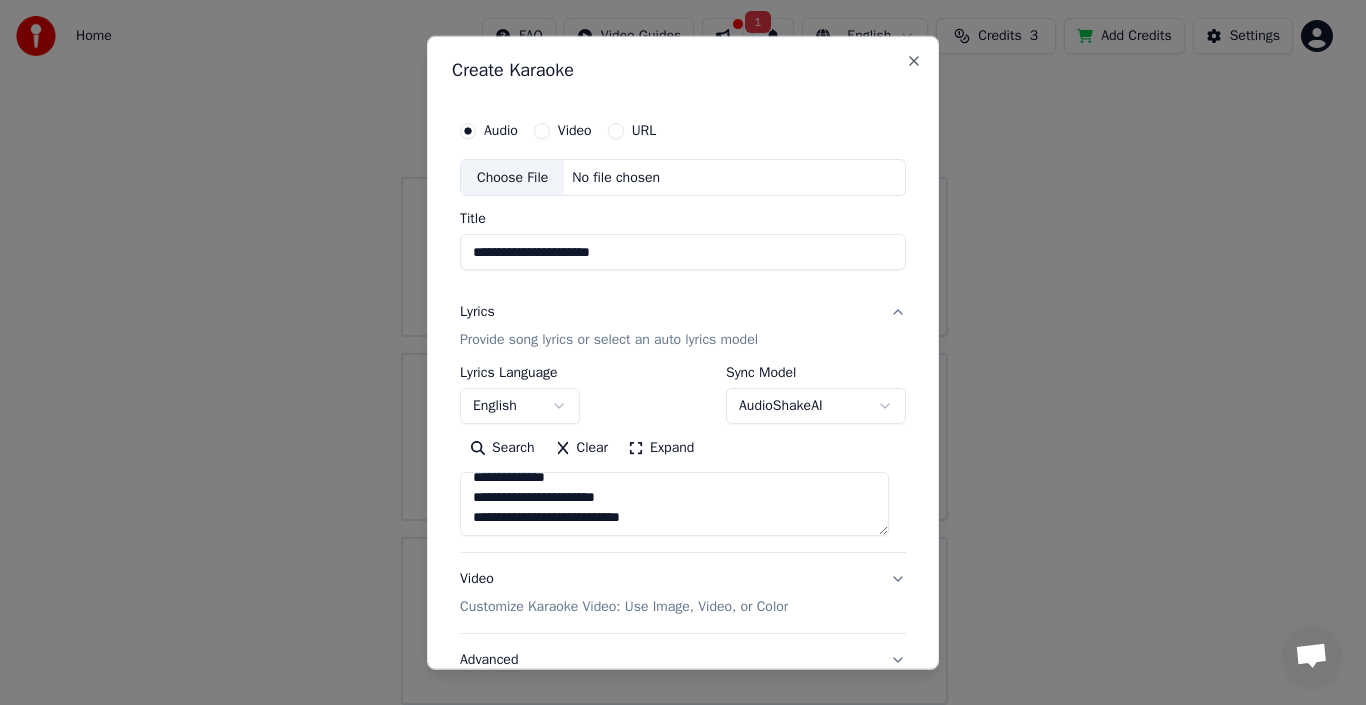 paste on "**********" 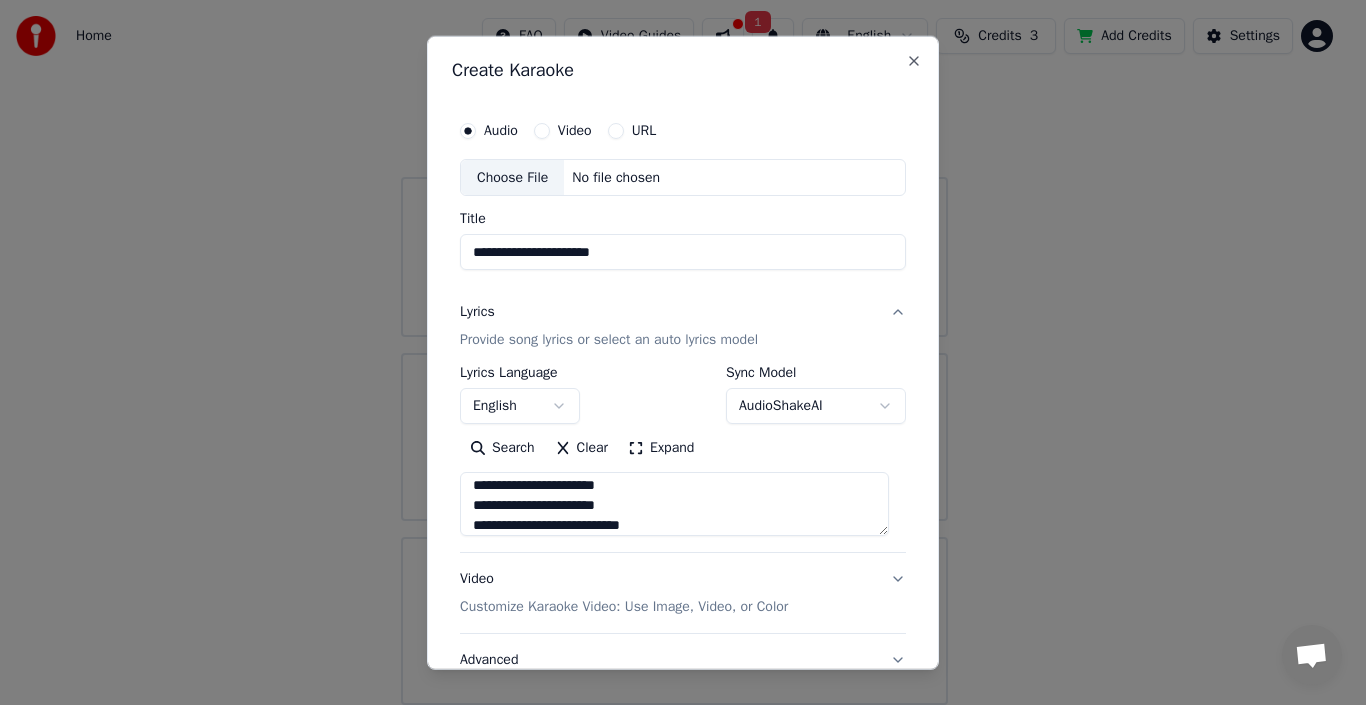 scroll, scrollTop: 785, scrollLeft: 0, axis: vertical 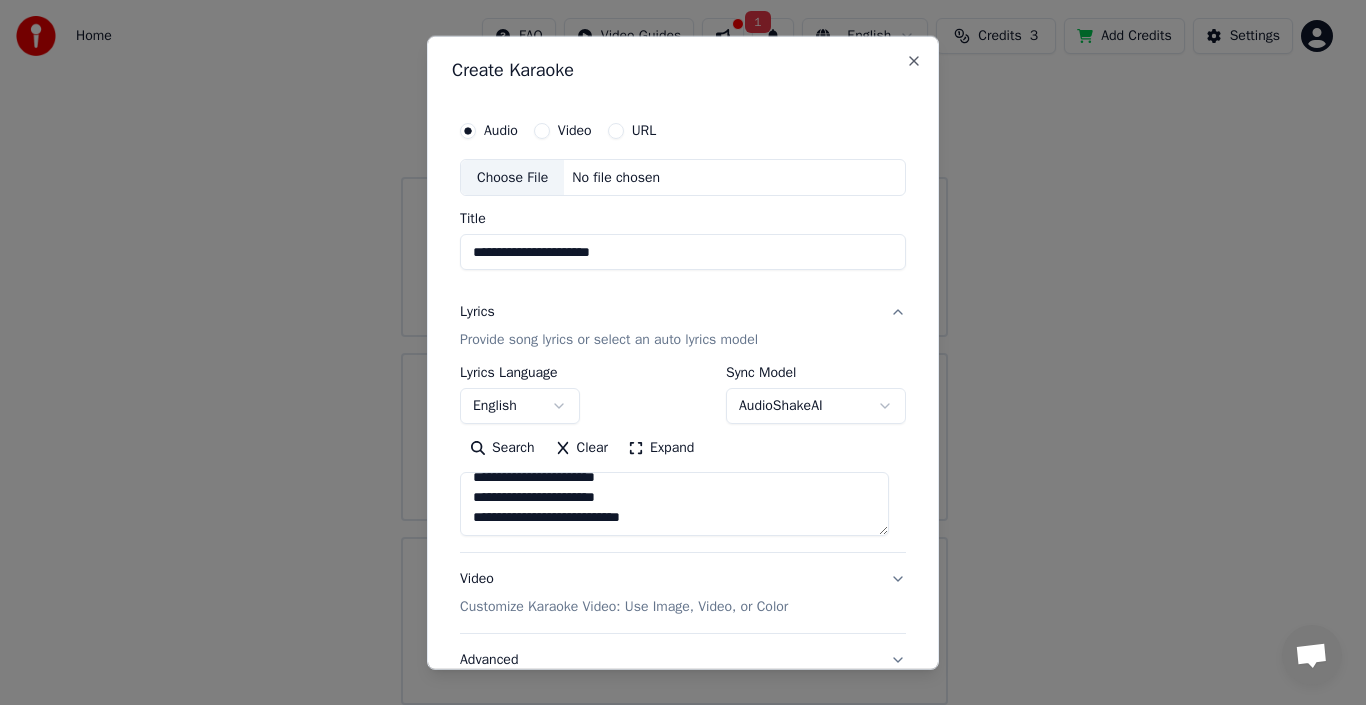 paste on "**********" 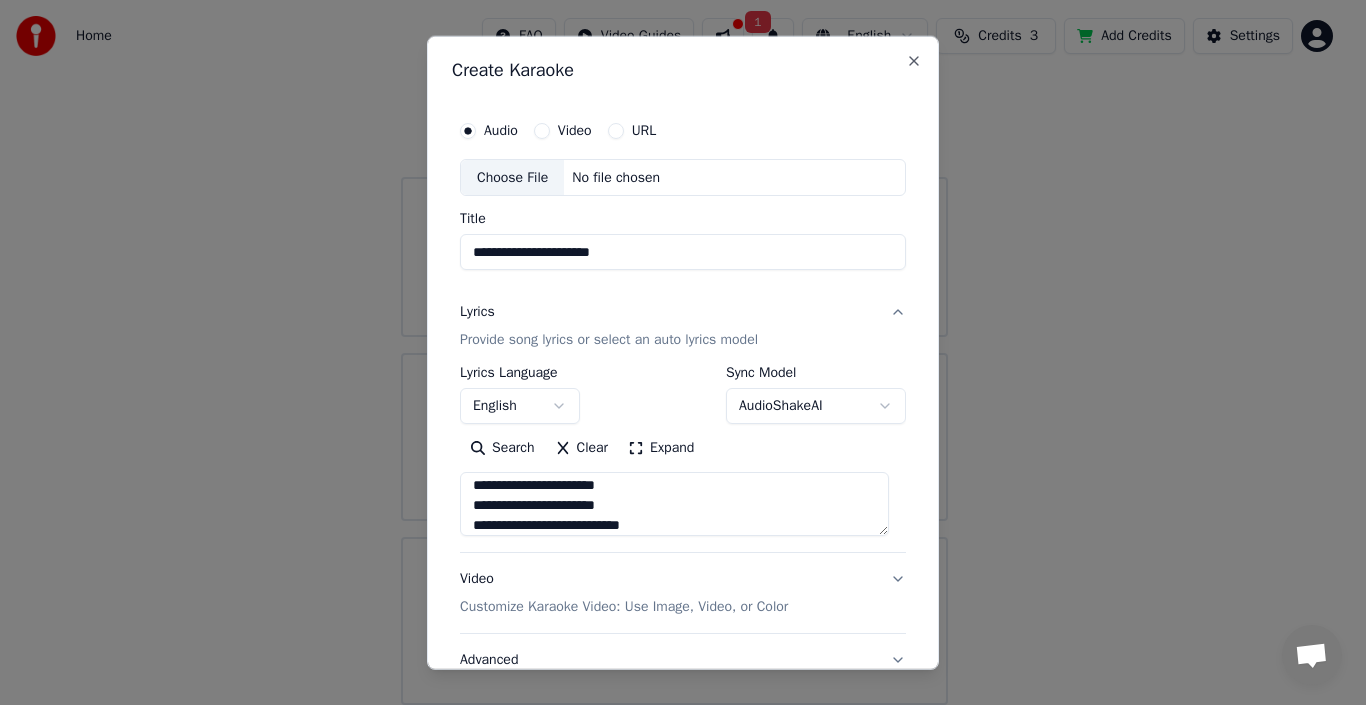 scroll, scrollTop: 805, scrollLeft: 0, axis: vertical 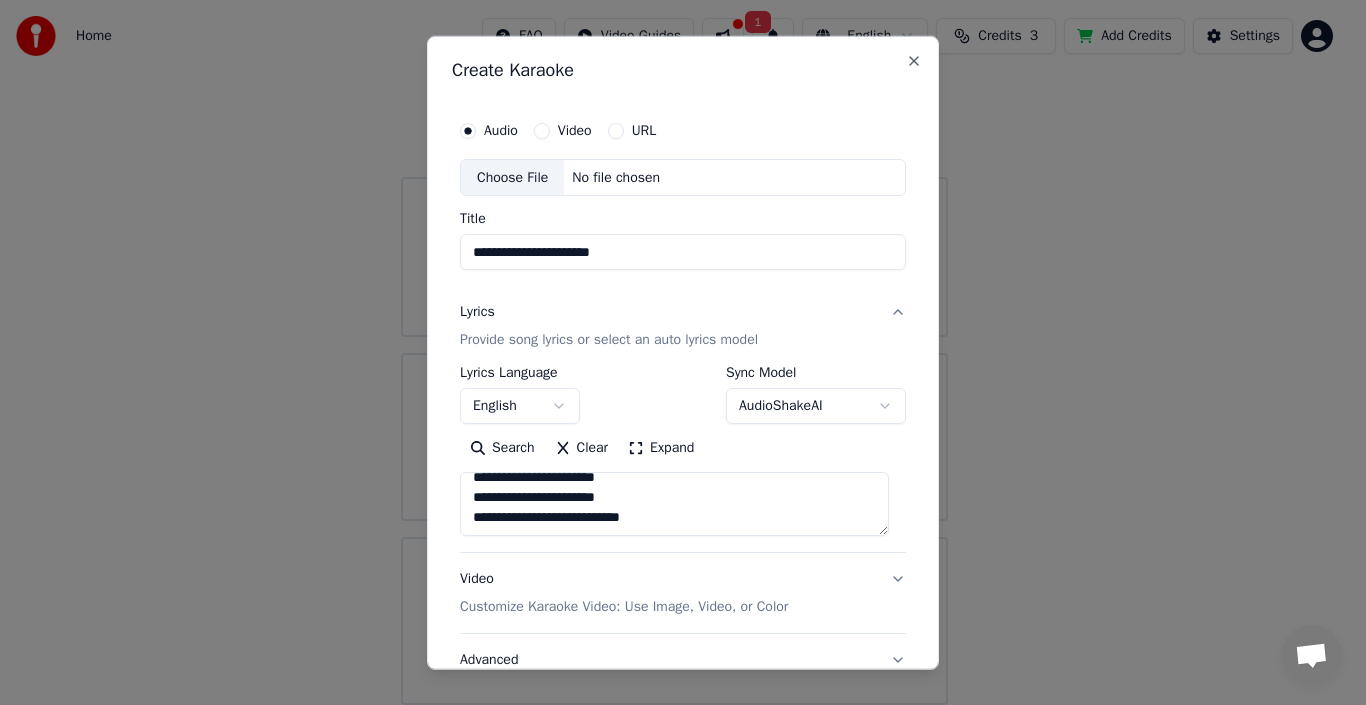 paste on "**********" 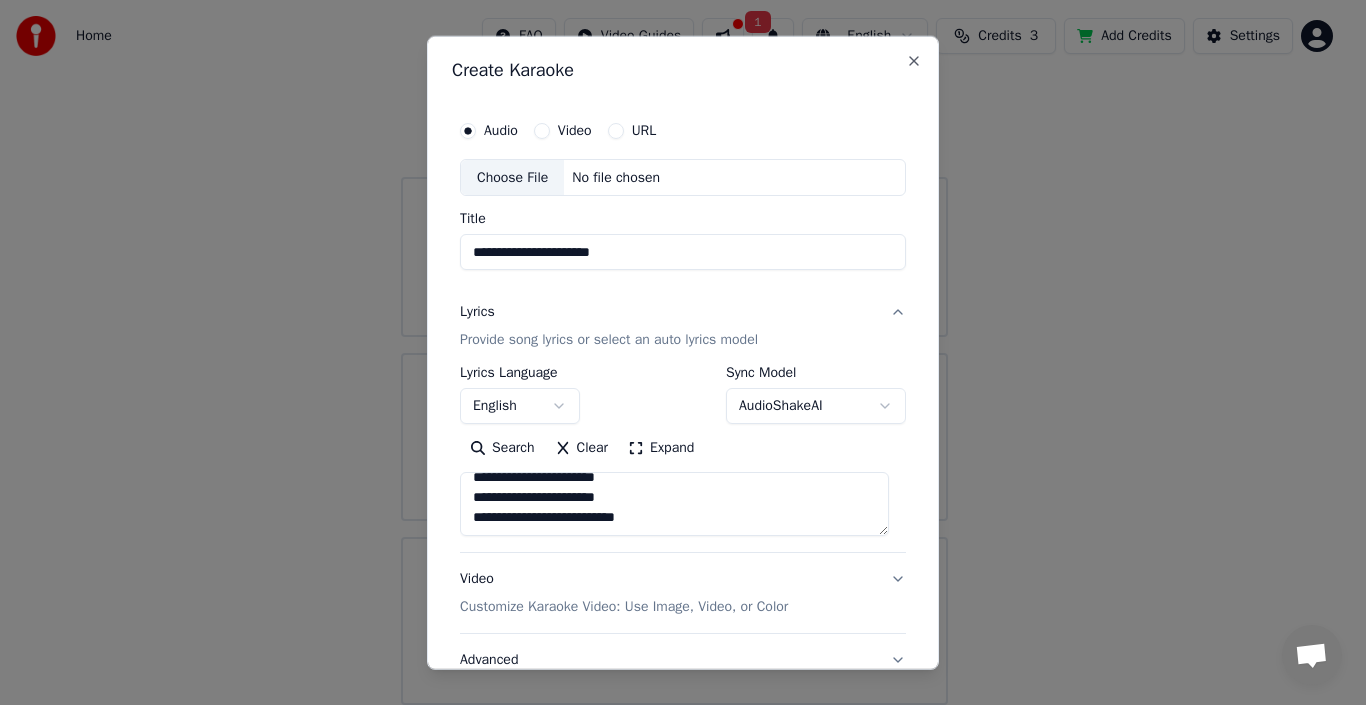 scroll, scrollTop: 893, scrollLeft: 0, axis: vertical 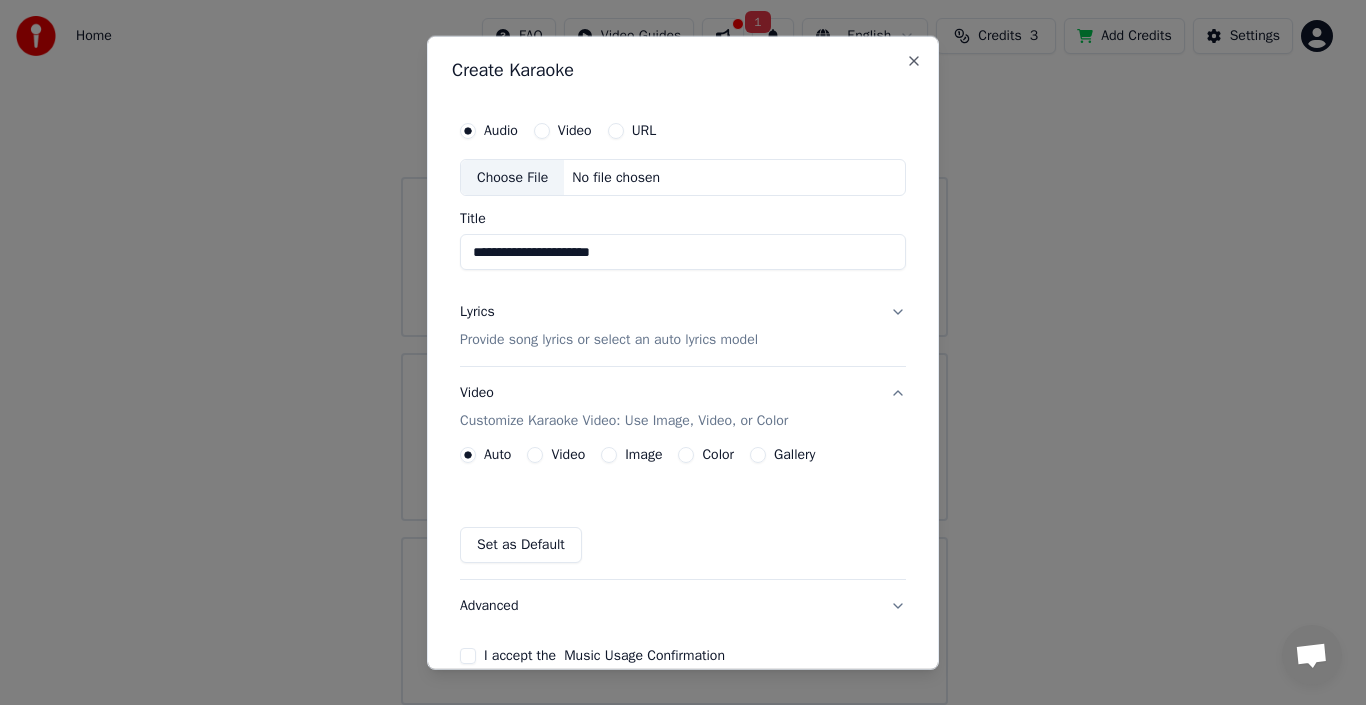 click on "Image" at bounding box center (609, 455) 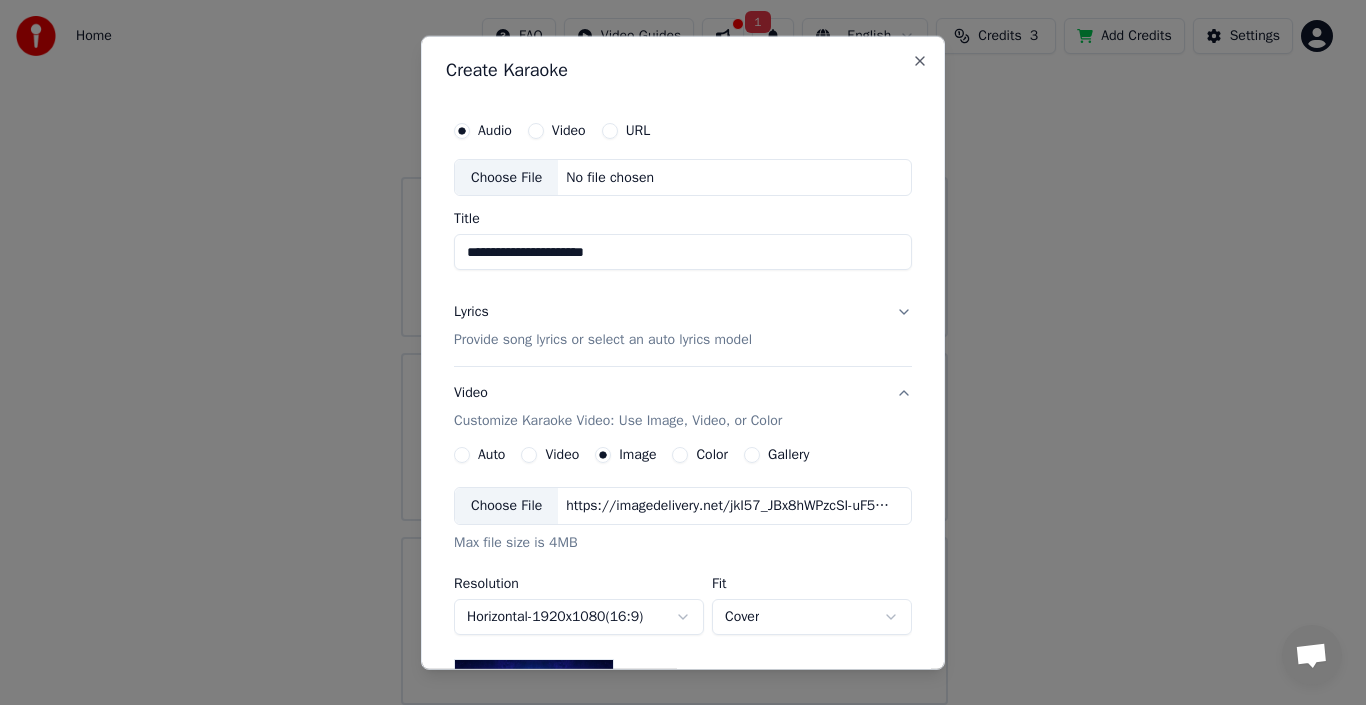click on "Choose File" at bounding box center (506, 506) 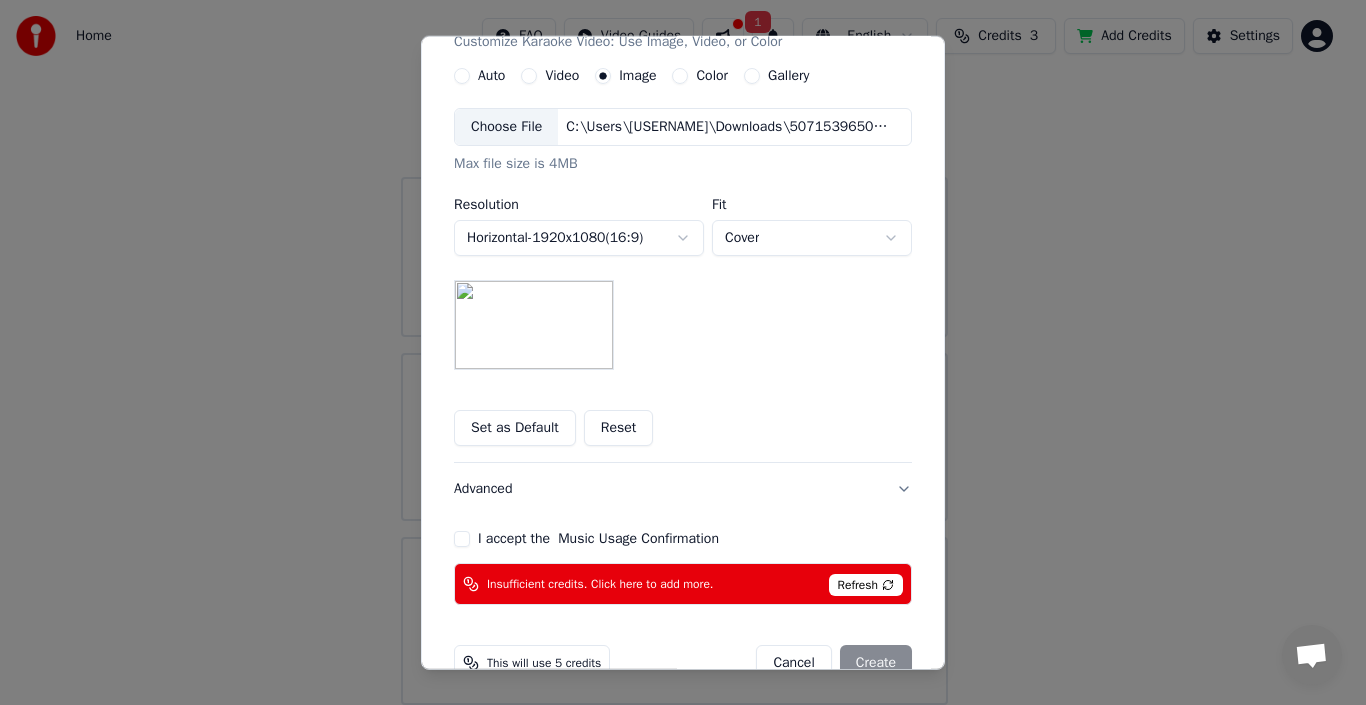 scroll, scrollTop: 423, scrollLeft: 0, axis: vertical 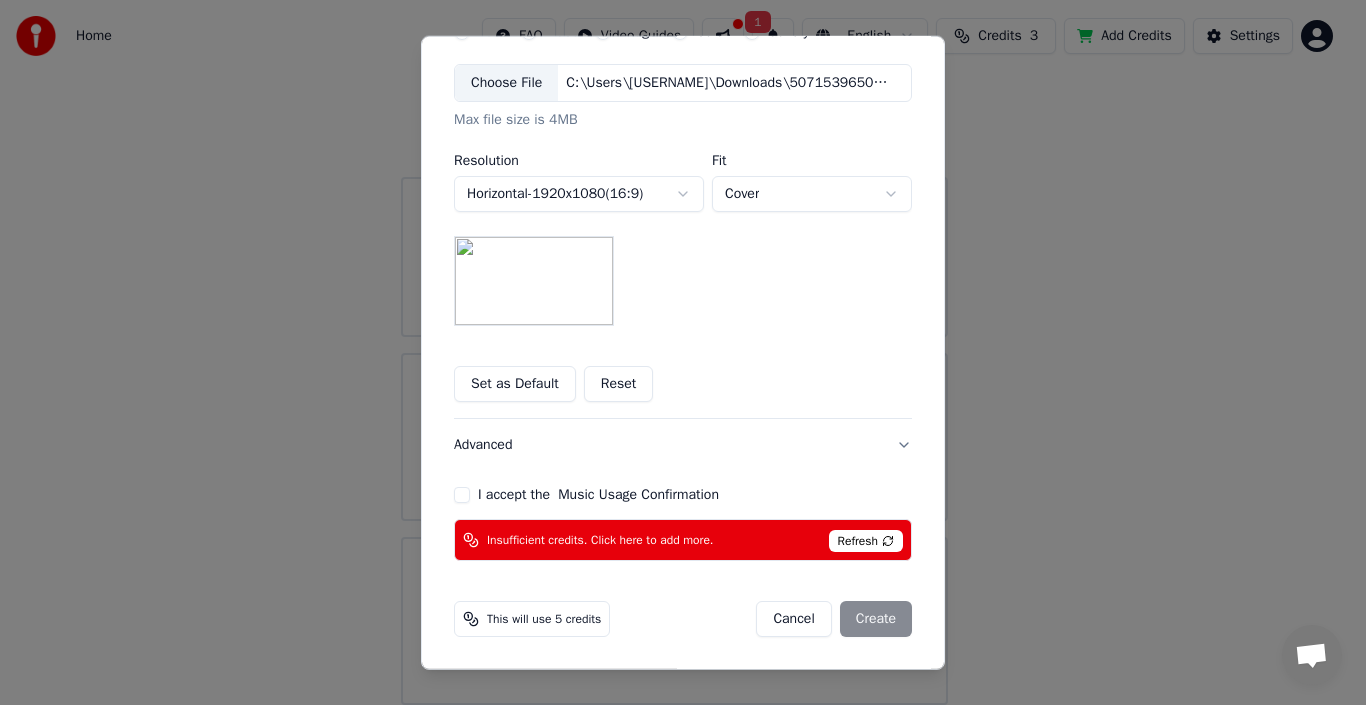 click on "I accept the   Music Usage Confirmation" at bounding box center [462, 495] 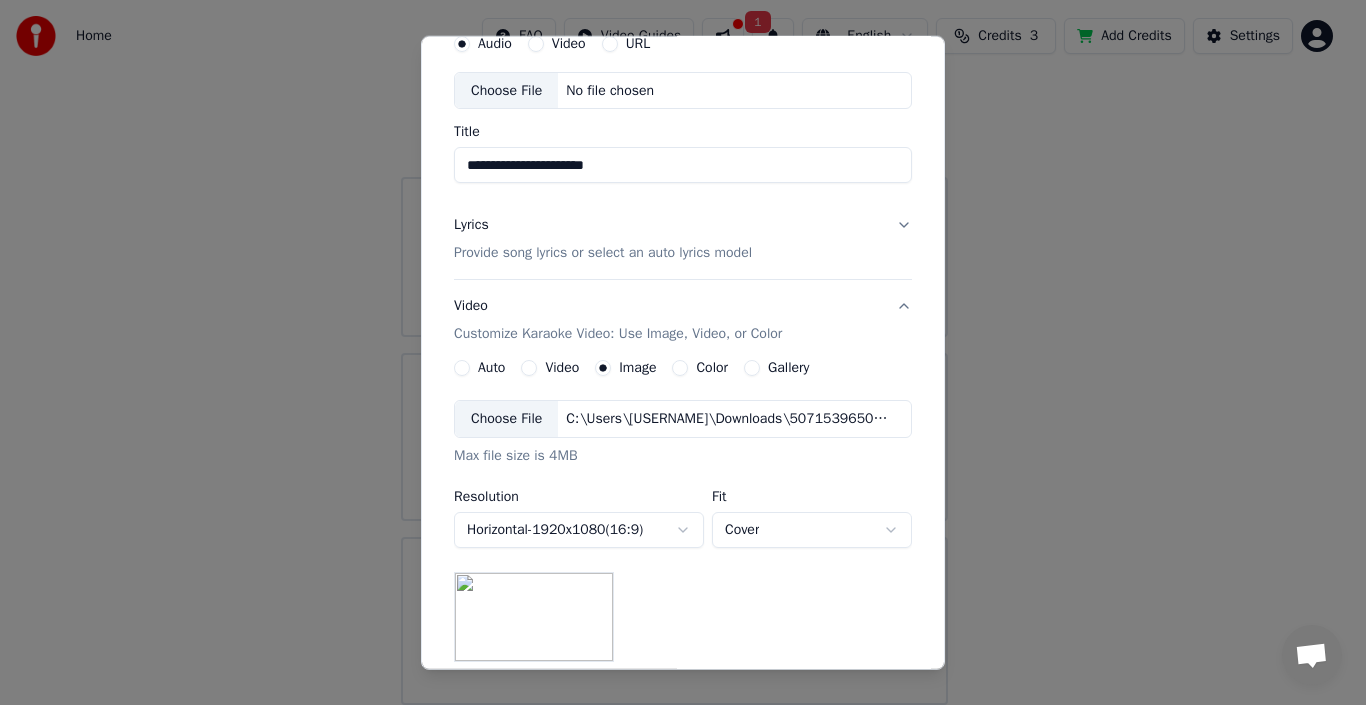 scroll, scrollTop: 0, scrollLeft: 0, axis: both 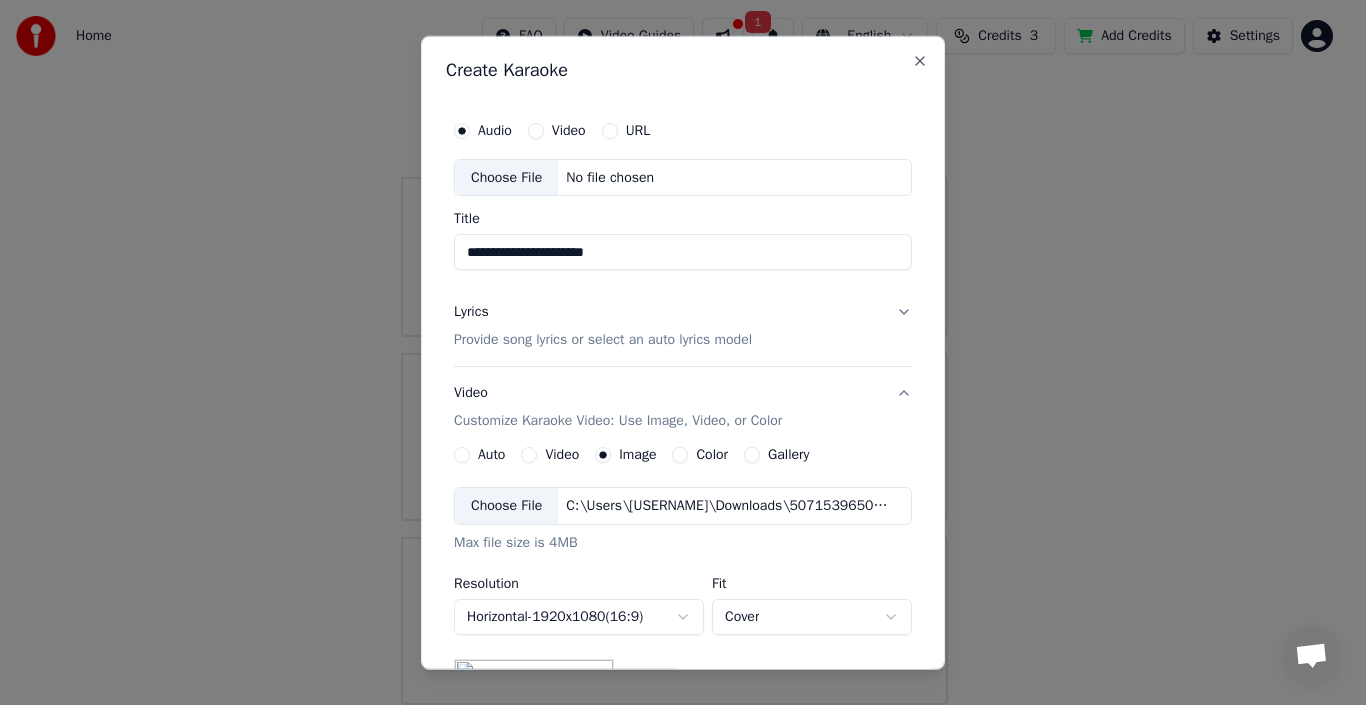 click on "Choose File" at bounding box center (506, 177) 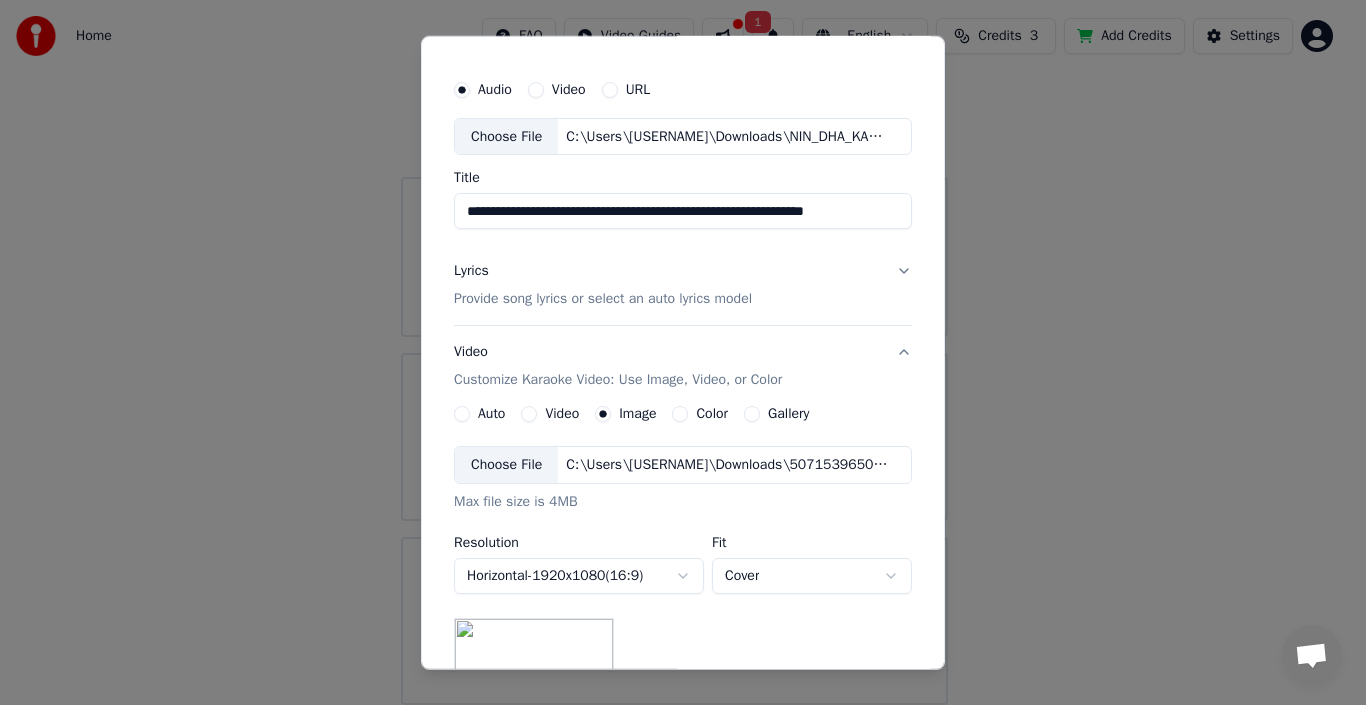 scroll, scrollTop: 0, scrollLeft: 0, axis: both 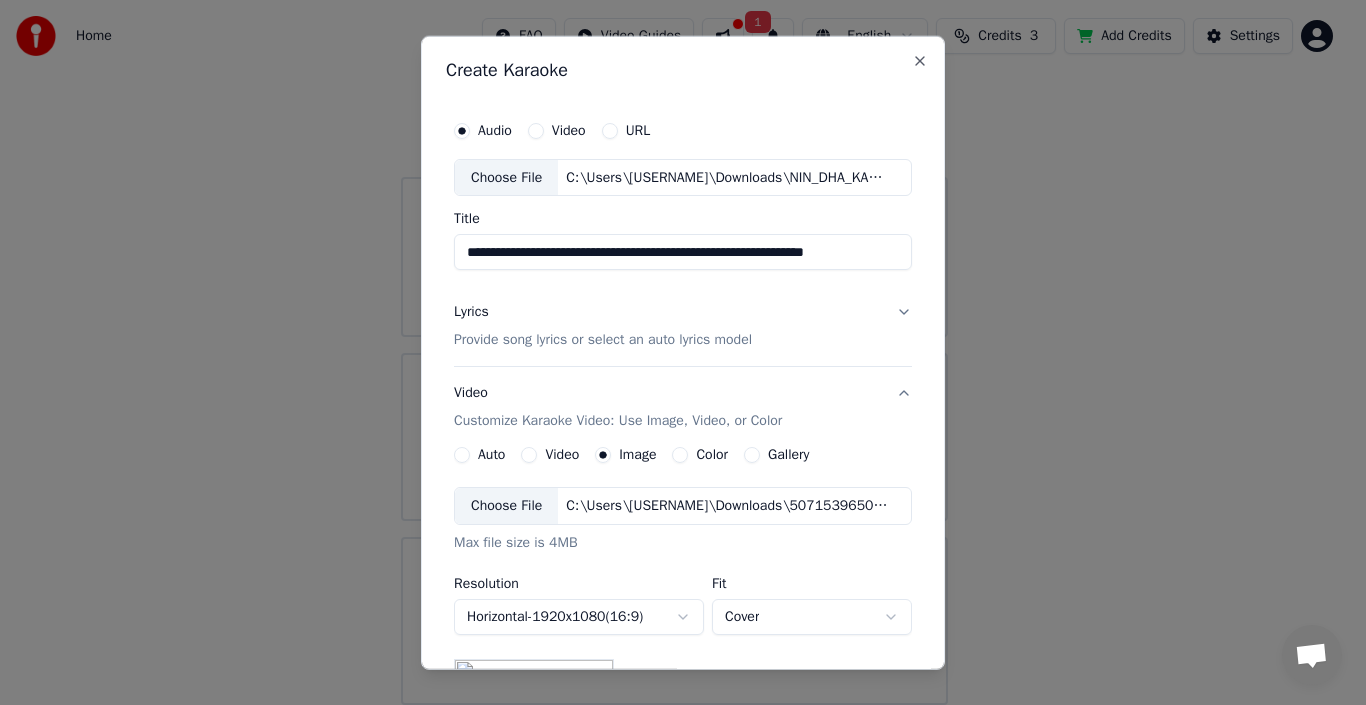 click on "Provide song lyrics or select an auto lyrics model" at bounding box center [603, 340] 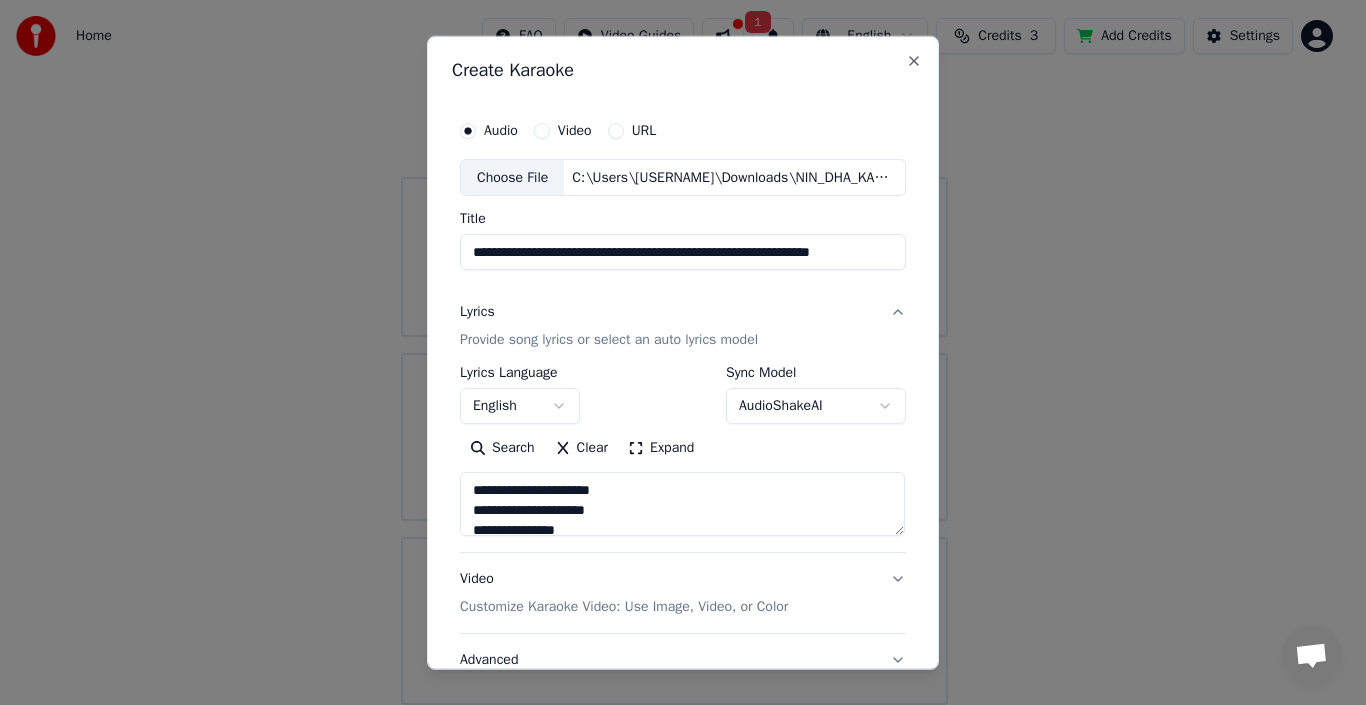 click on "**********" at bounding box center (683, 252) 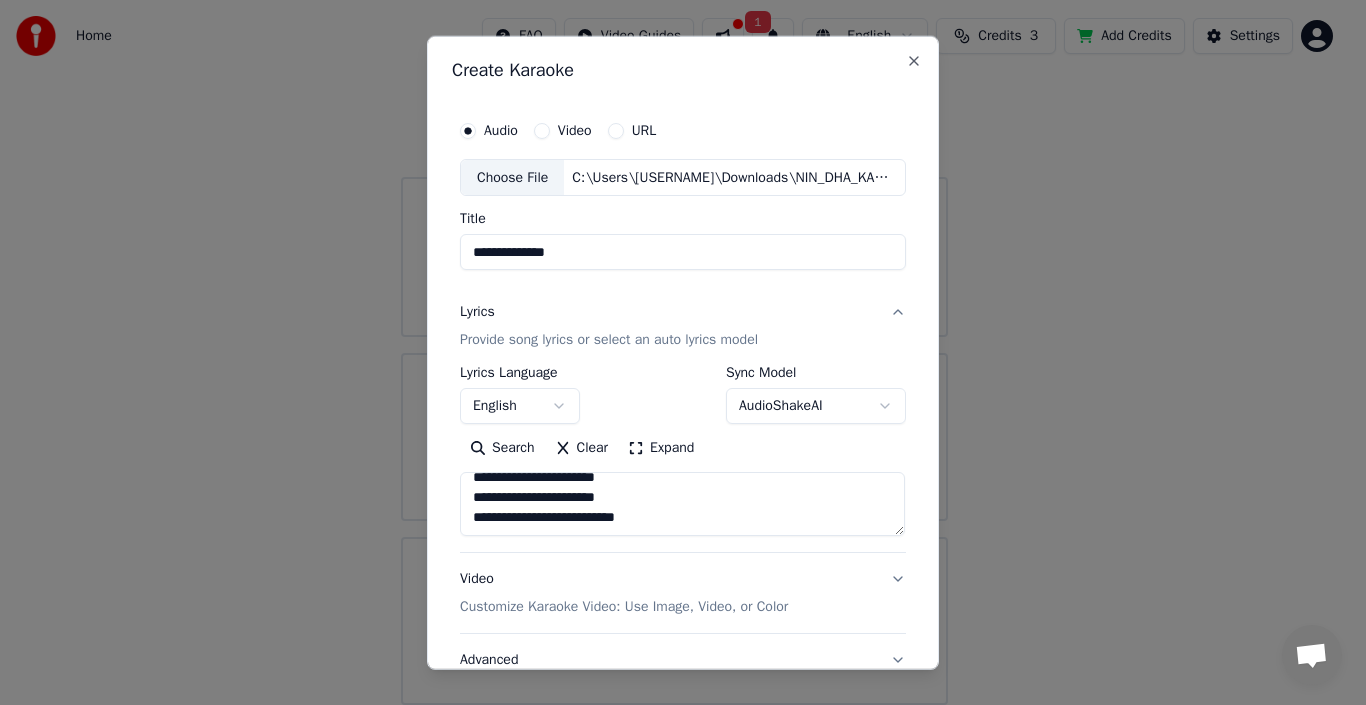 scroll, scrollTop: 893, scrollLeft: 0, axis: vertical 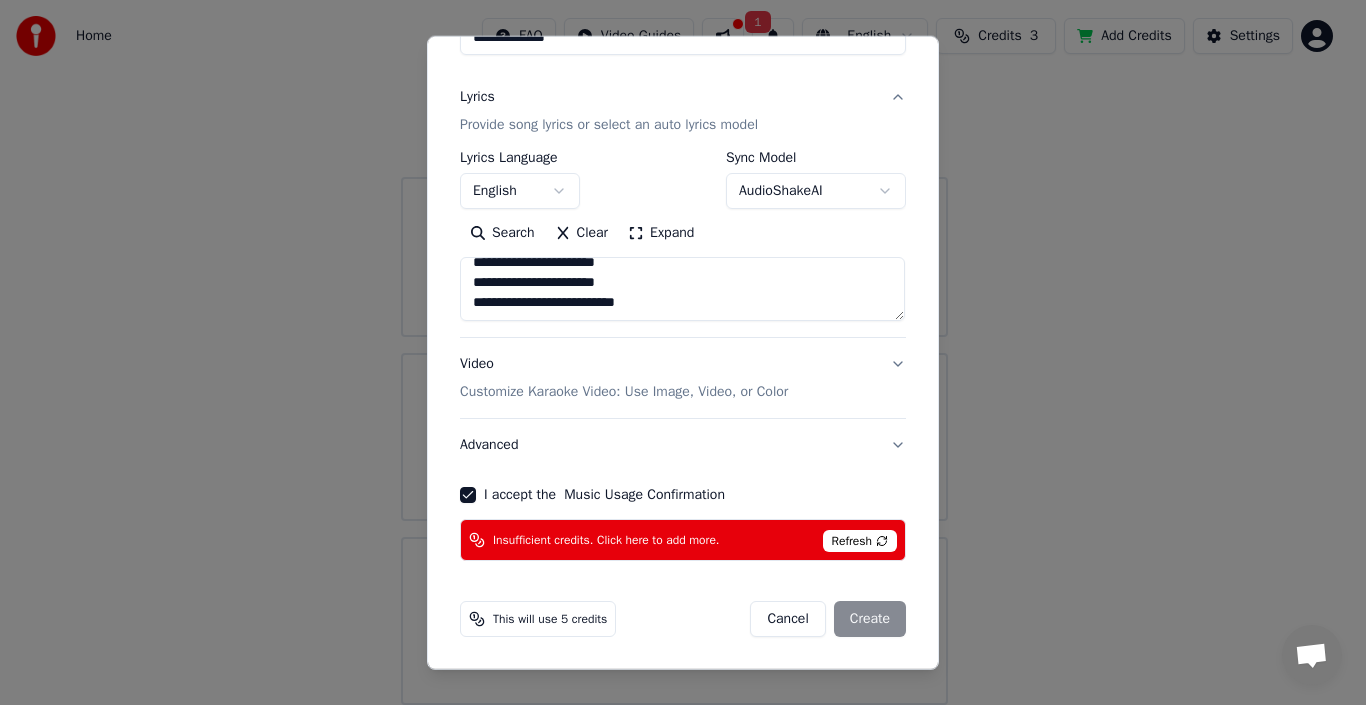type on "**********" 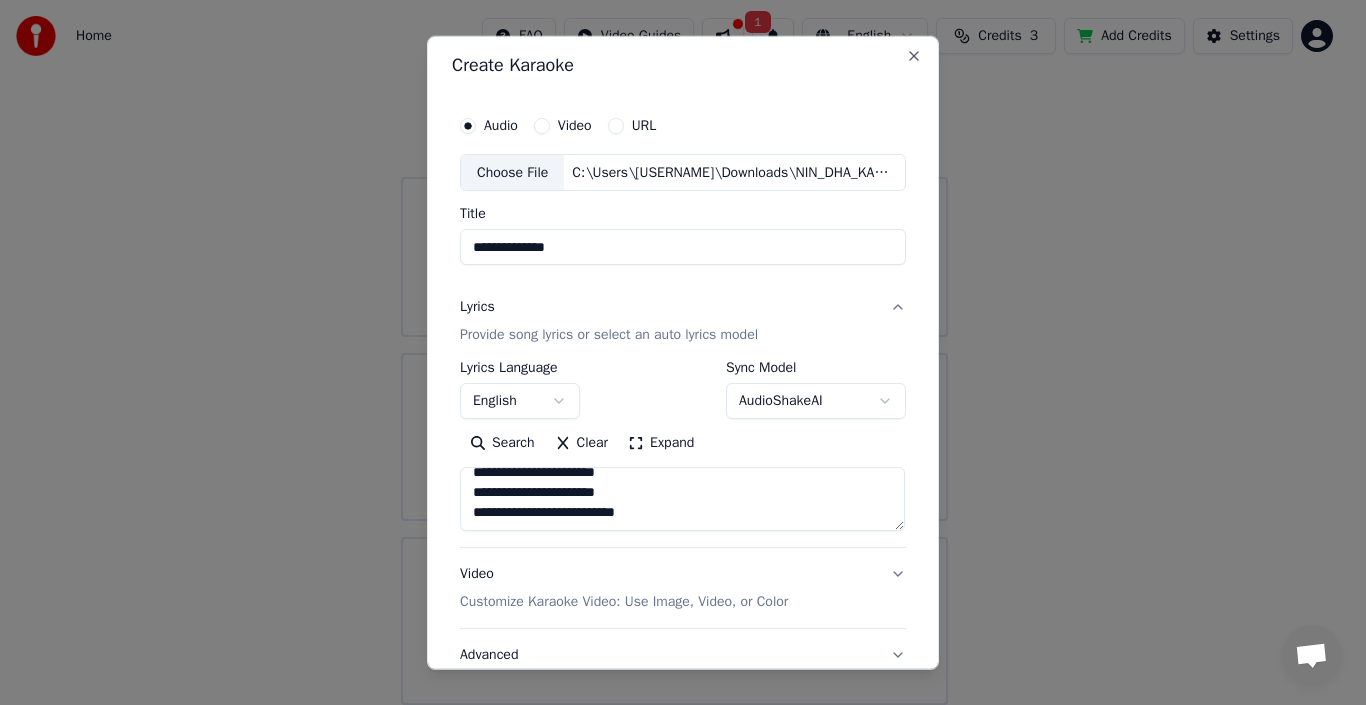 scroll, scrollTop: 0, scrollLeft: 0, axis: both 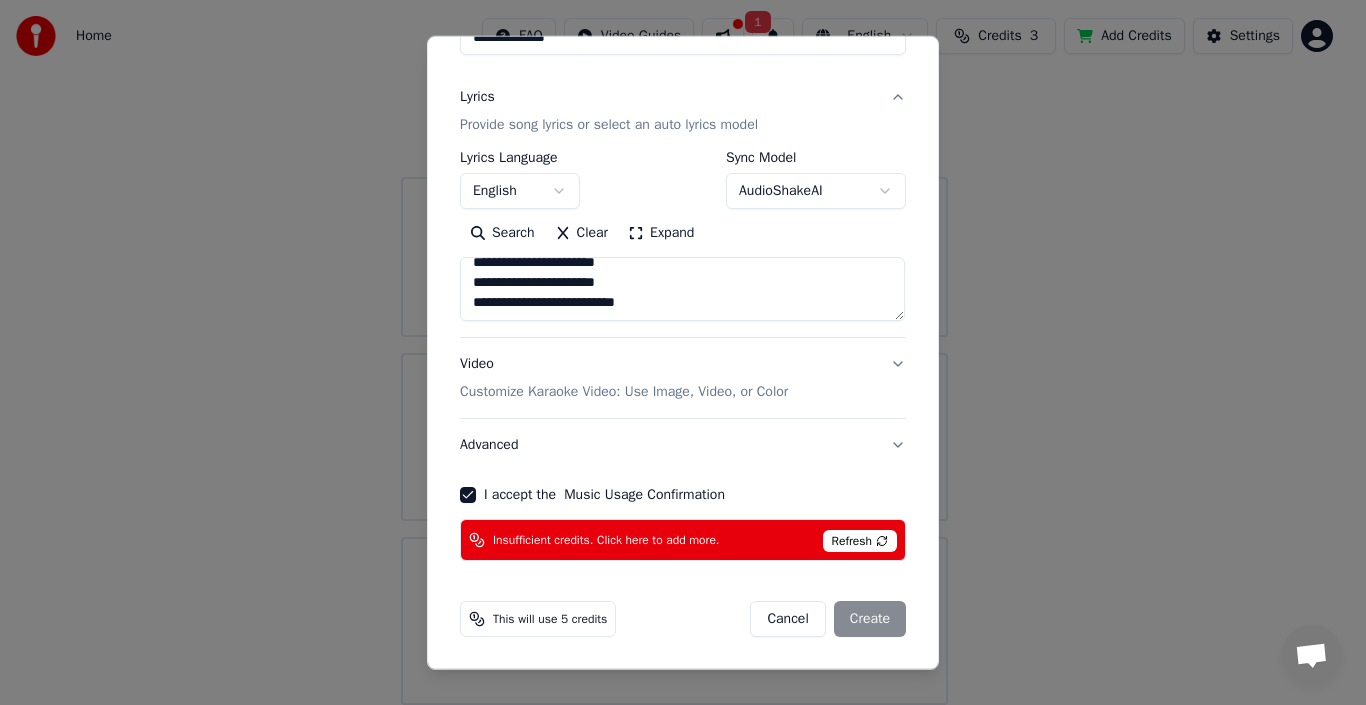 click on "Cancel Create" at bounding box center [828, 619] 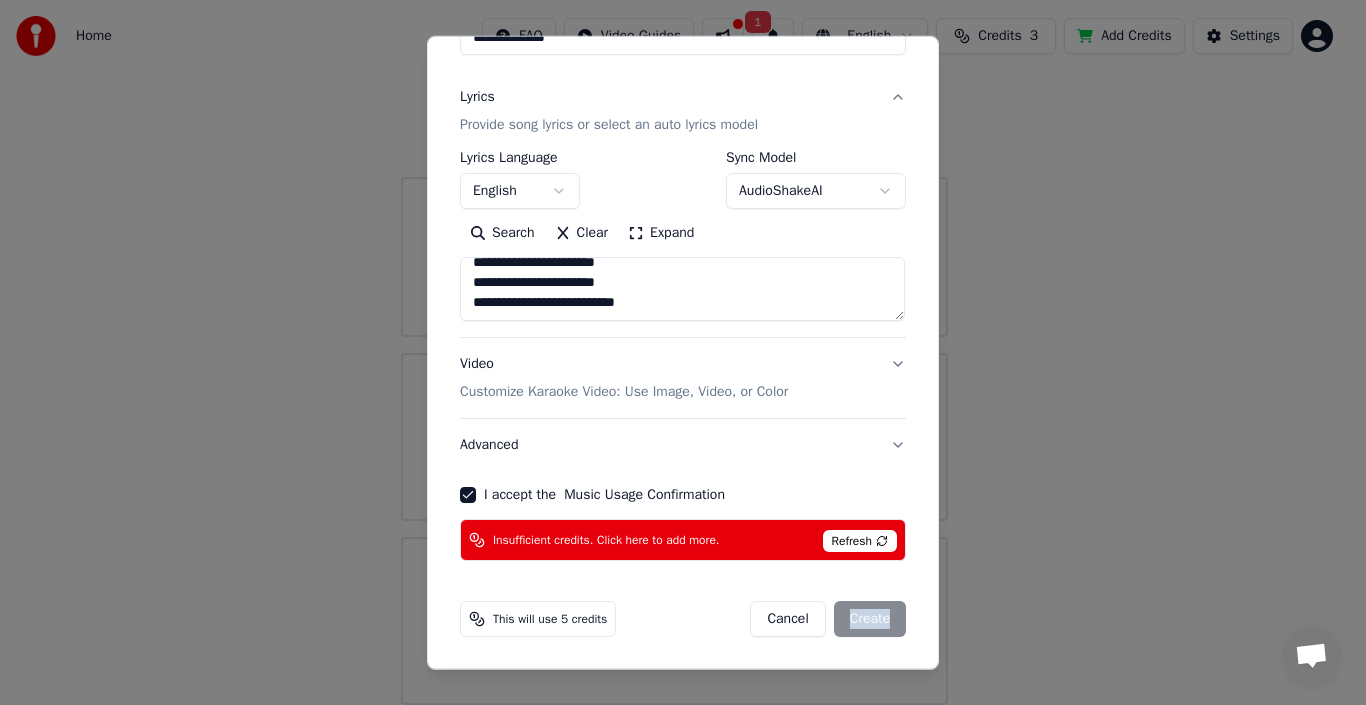 click on "Cancel Create" at bounding box center (828, 619) 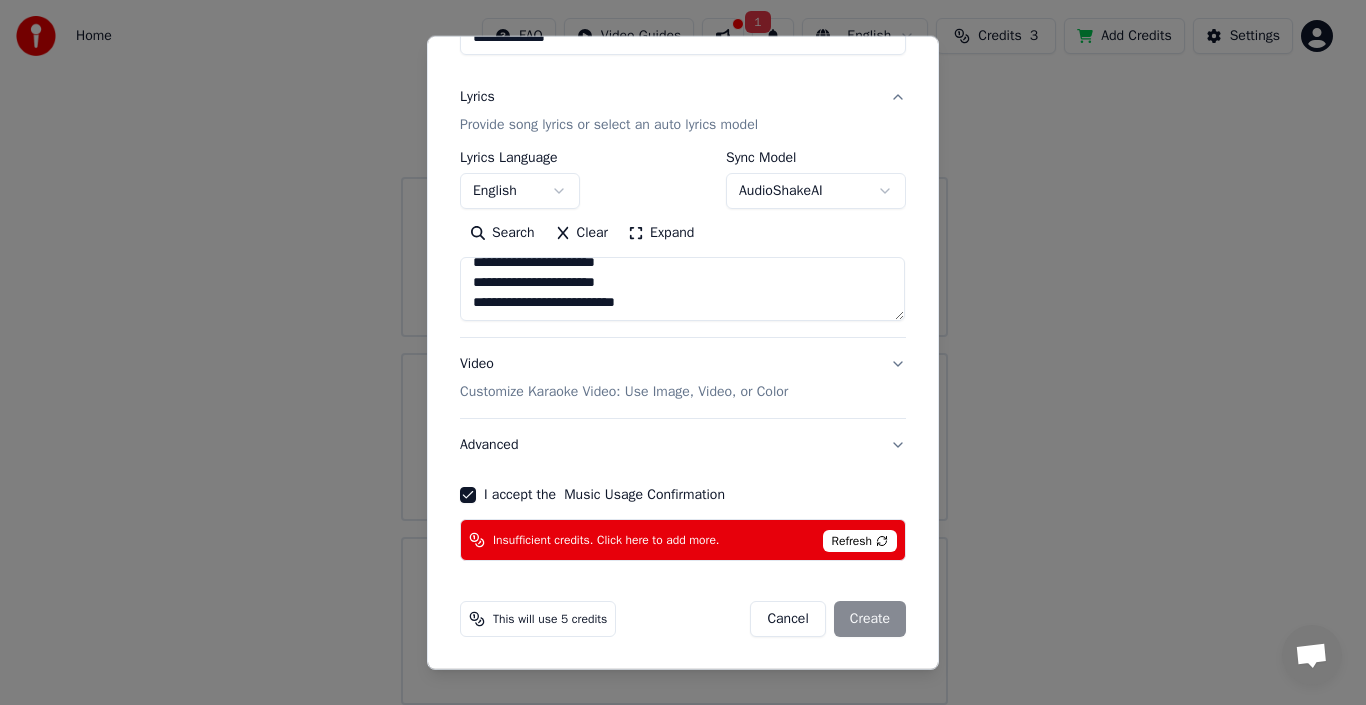 click on "Refresh" at bounding box center (860, 541) 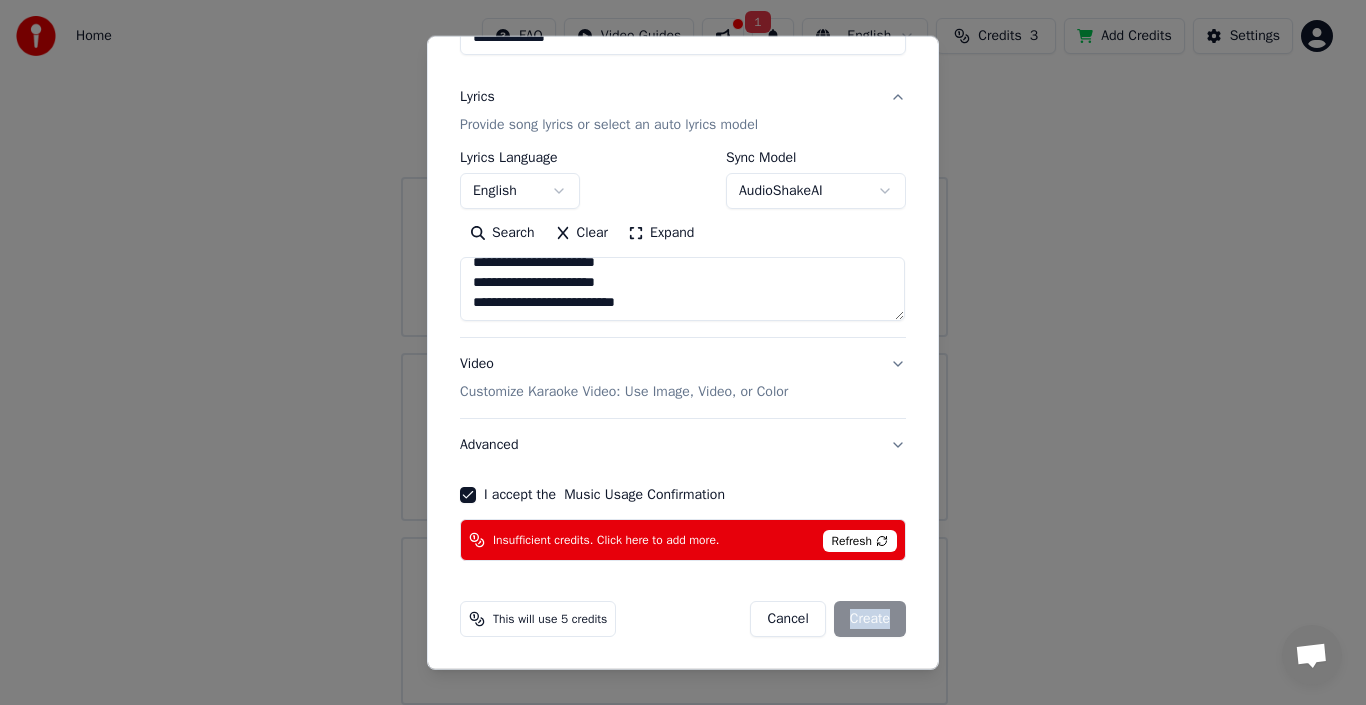 click on "Cancel Create" at bounding box center (828, 619) 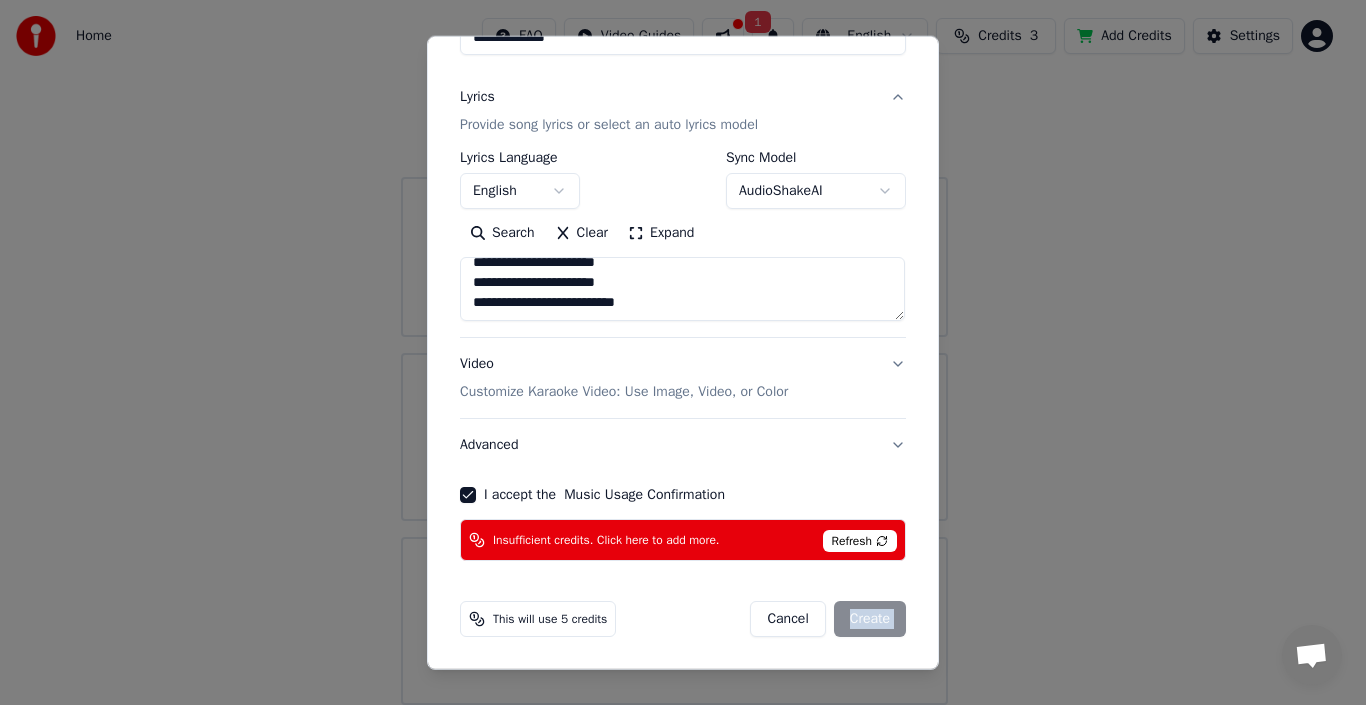 click on "Cancel Create" at bounding box center (828, 619) 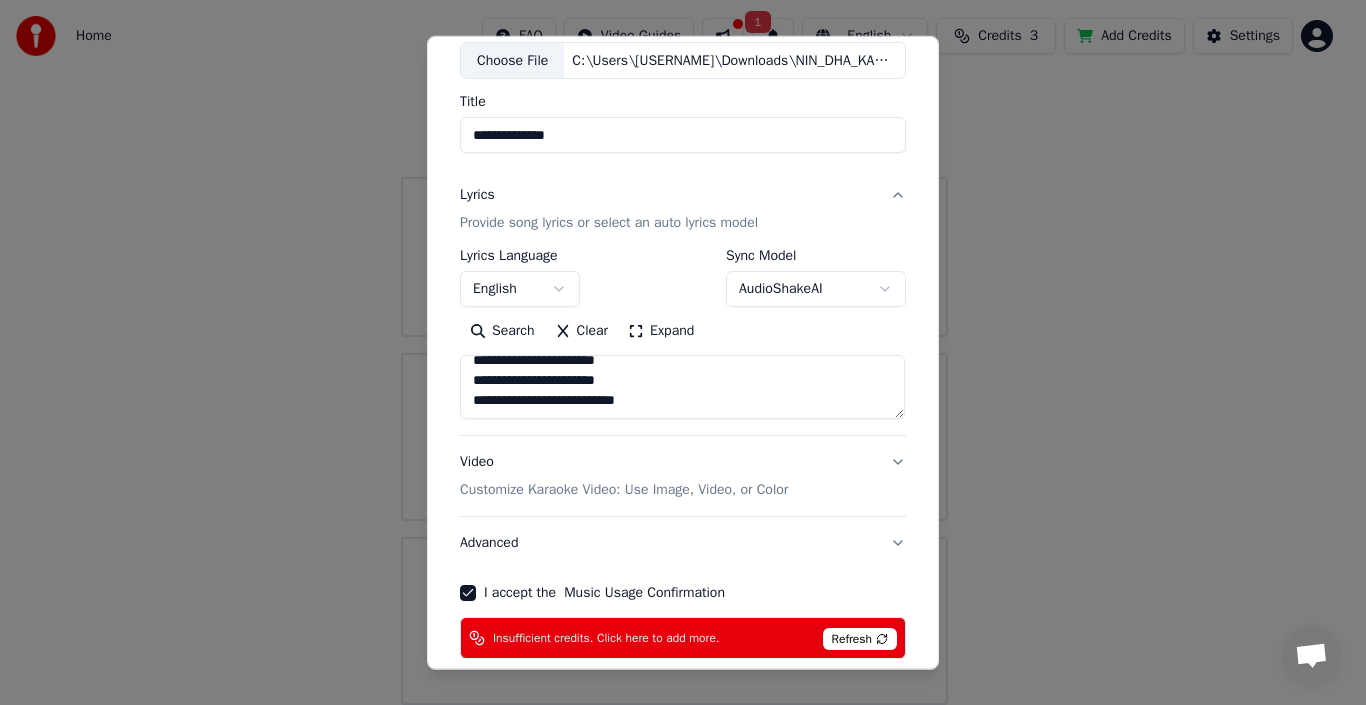 scroll, scrollTop: 215, scrollLeft: 0, axis: vertical 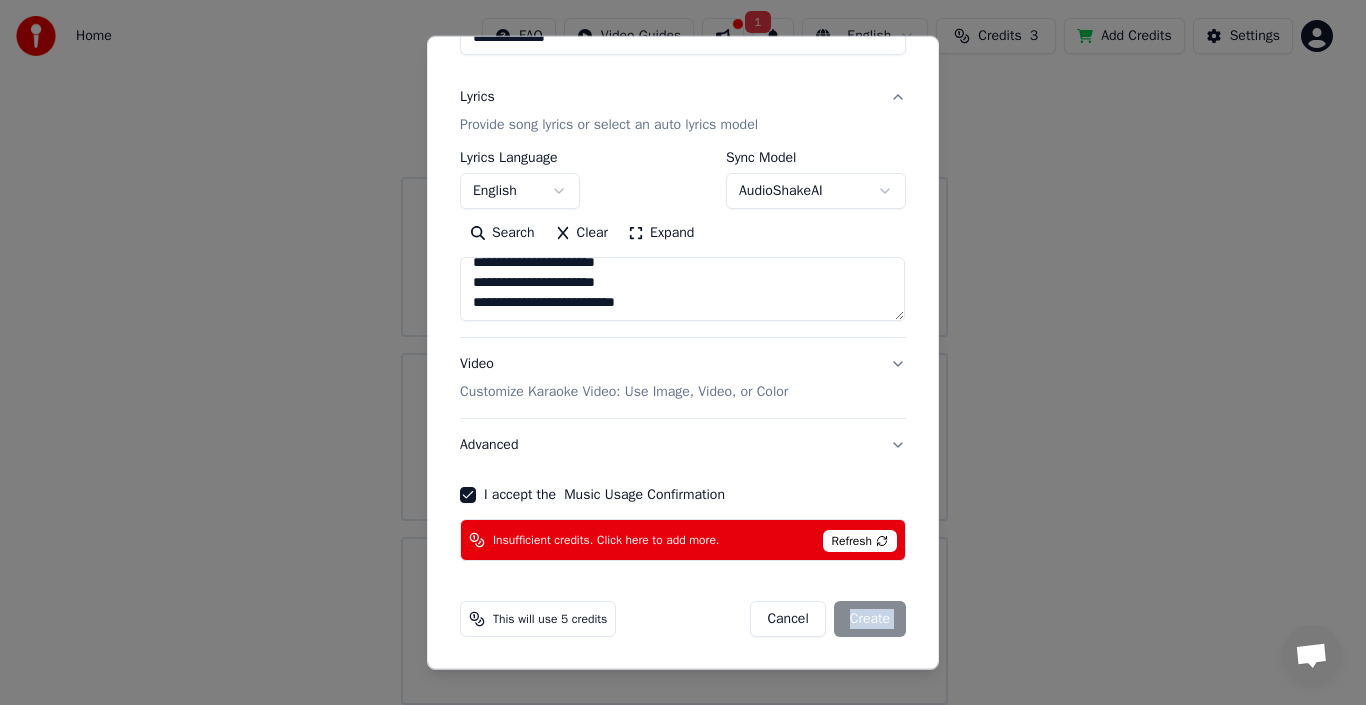 click on "Cancel Create" at bounding box center (828, 619) 